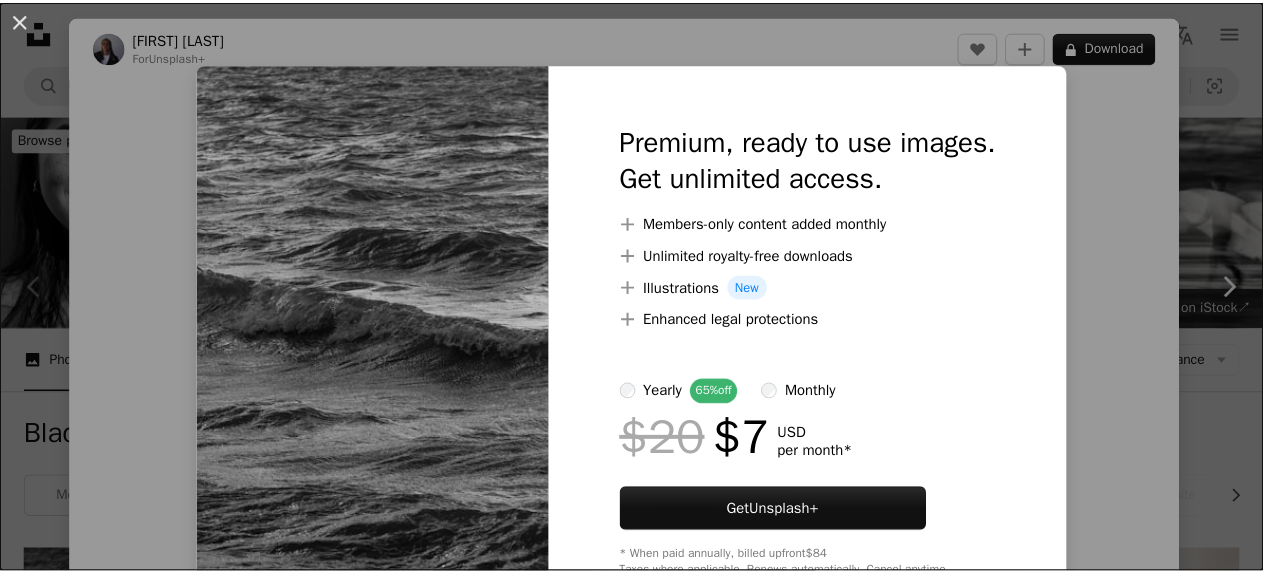 scroll, scrollTop: 500, scrollLeft: 0, axis: vertical 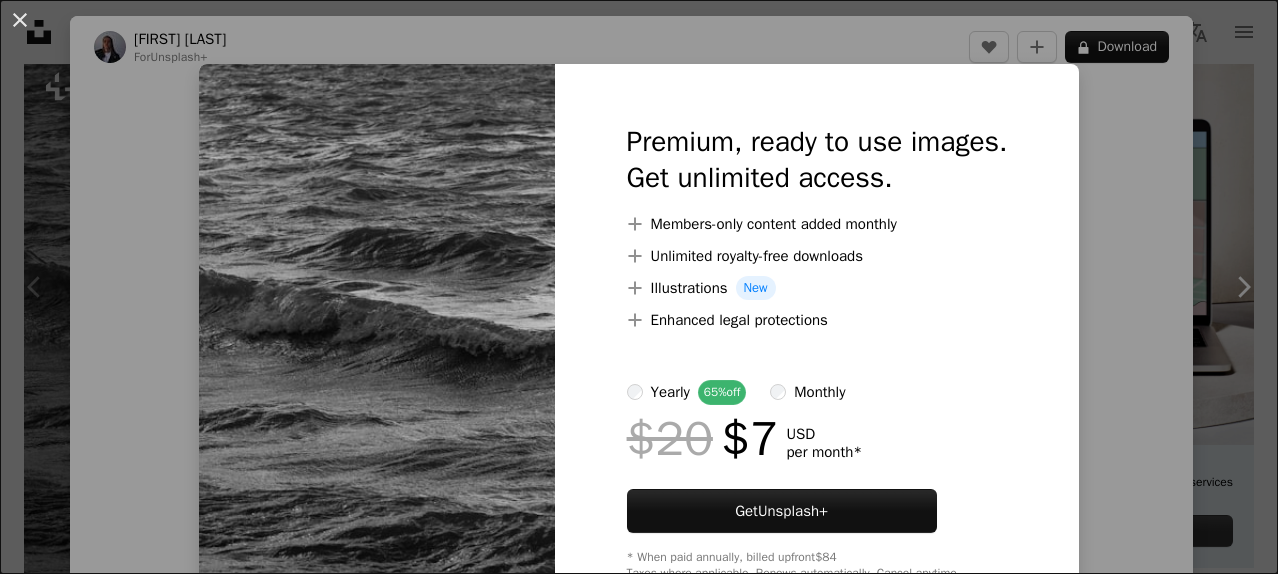 click on "An X shape Premium, ready to use images. Get unlimited access. A plus sign Members-only content added monthly A plus sign Unlimited royalty-free downloads A plus sign Illustrations  New A plus sign Enhanced legal protections yearly 65%  off monthly $20   $7 USD per month * Get  Unsplash+ * When paid annually, billed upfront  $84 Taxes where applicable. Renews automatically. Cancel anytime." at bounding box center [639, 287] 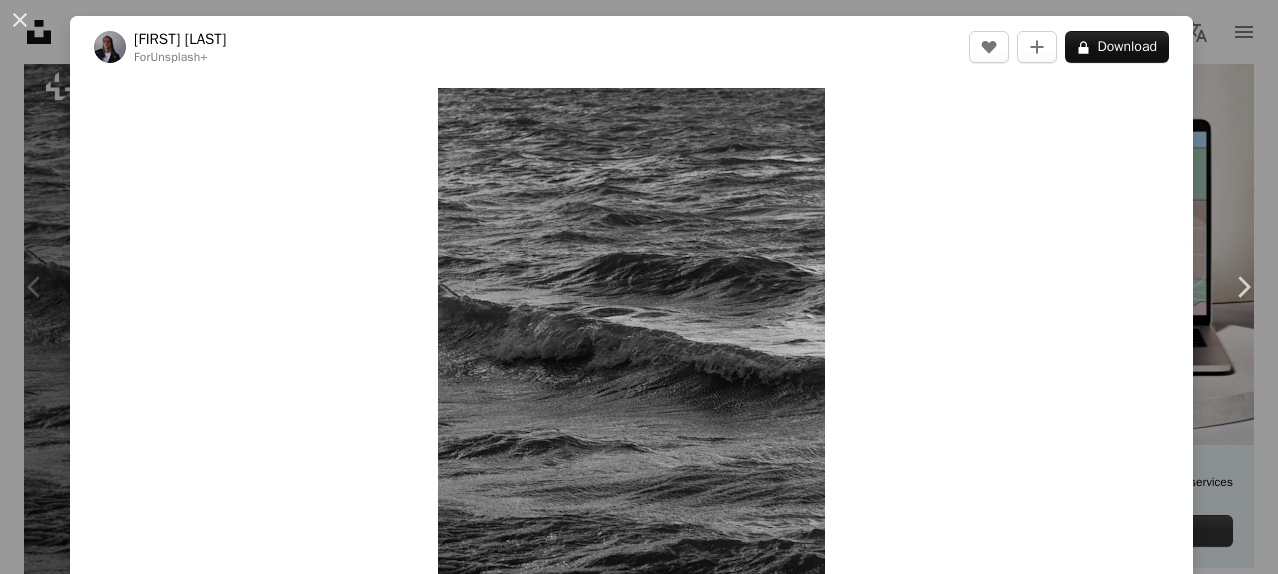 click on "[FIRST] [LAST]" at bounding box center (639, 287) 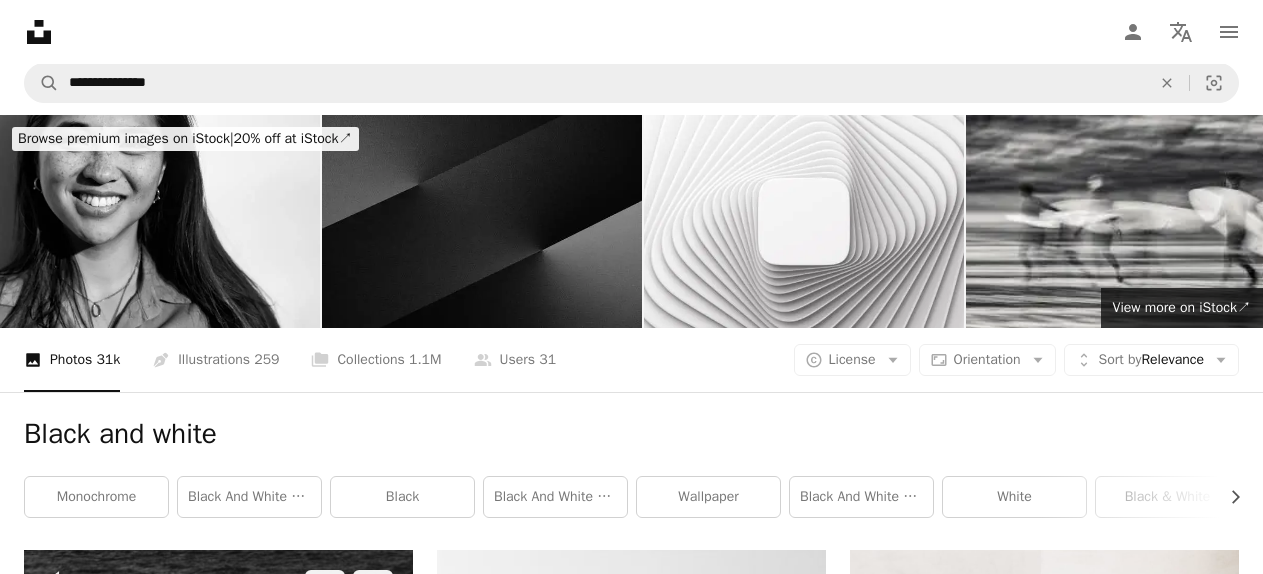 scroll, scrollTop: 0, scrollLeft: 0, axis: both 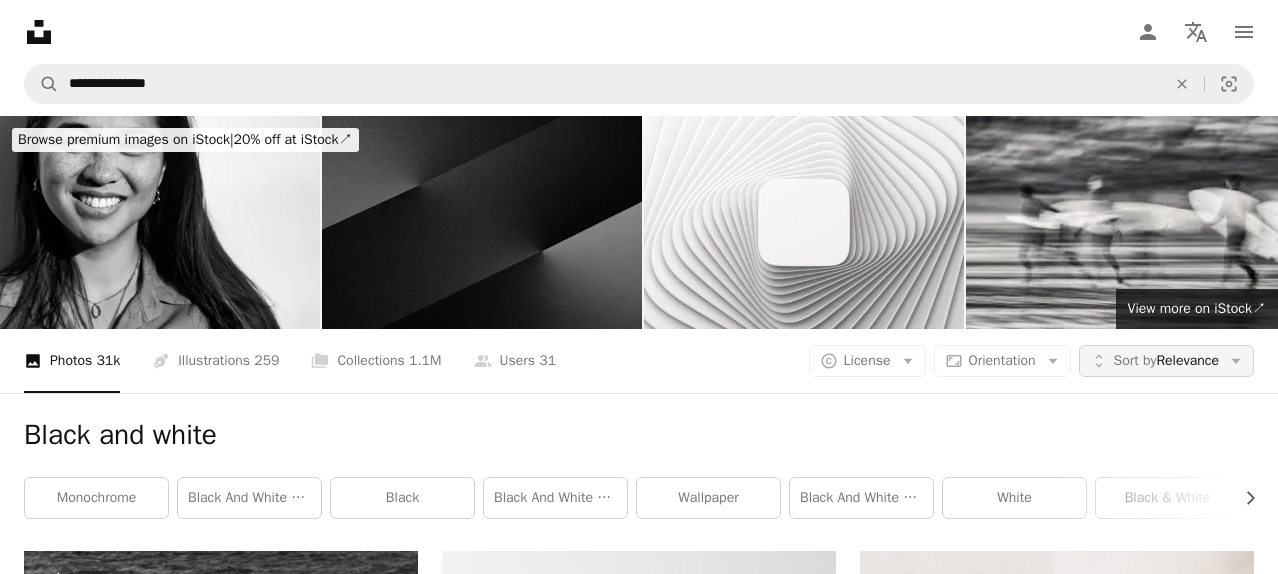 click on "Sort by  Relevance" at bounding box center (1166, 361) 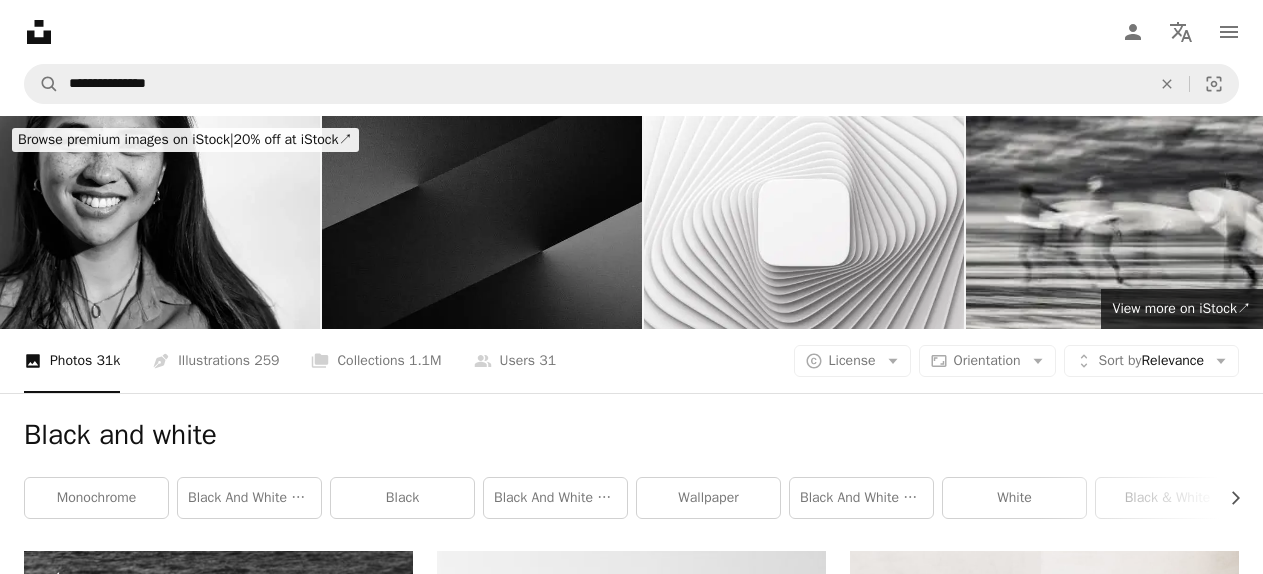 click on "**********" at bounding box center (631, 2437) 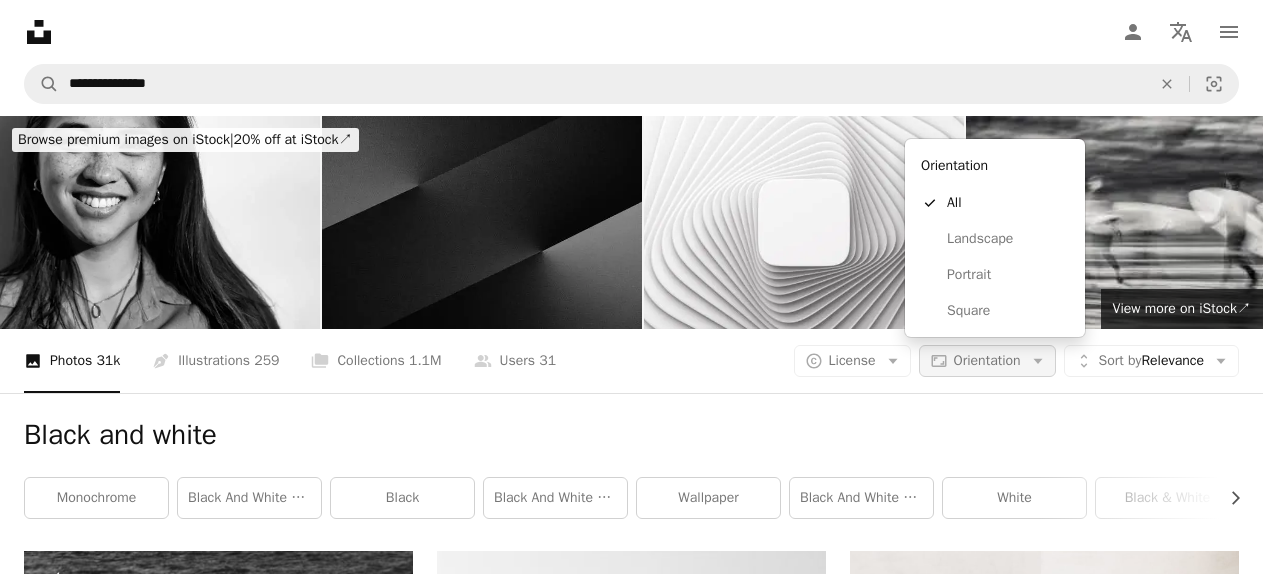 click on "Orientation" at bounding box center [987, 360] 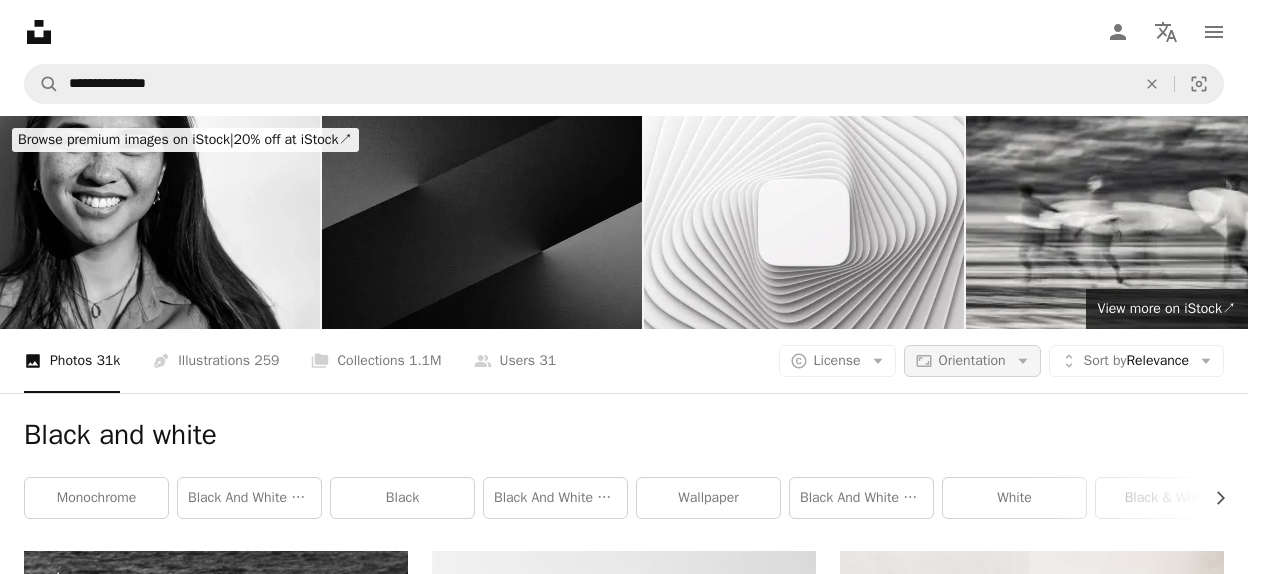 click on "Orientation" at bounding box center [972, 360] 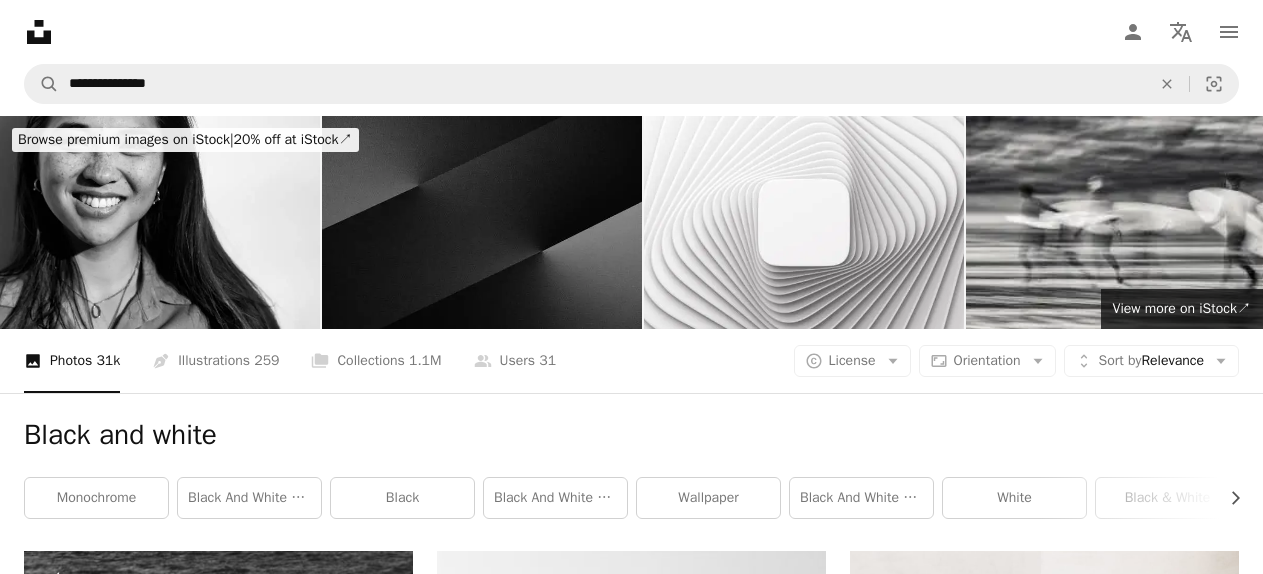 click on "Black and white" at bounding box center (631, 435) 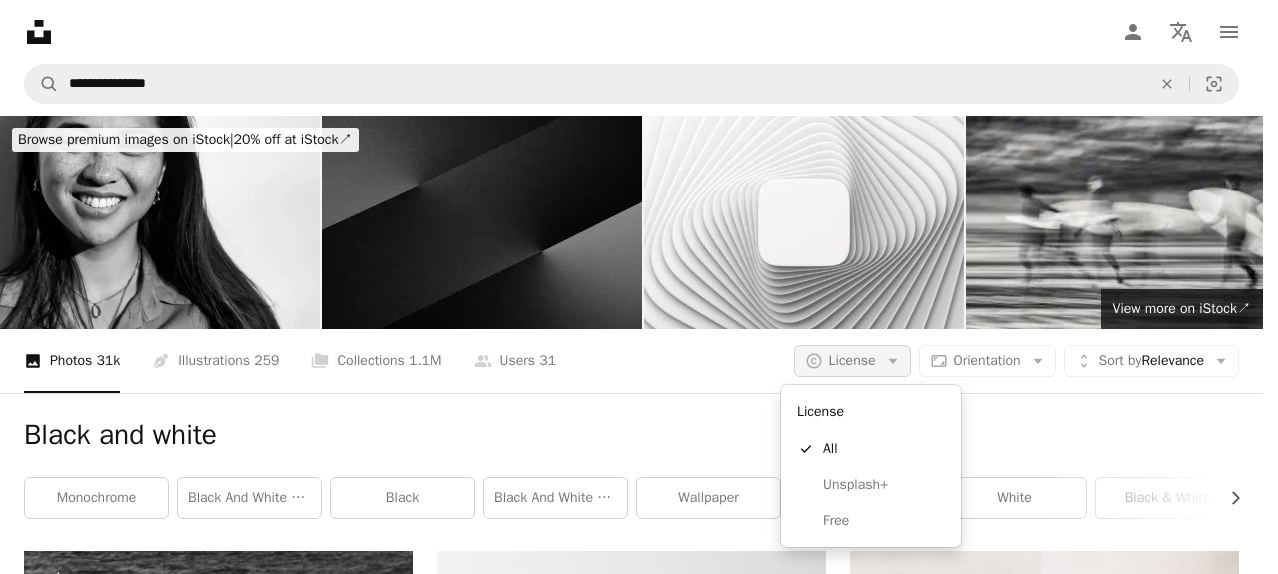 click on "License" at bounding box center (852, 360) 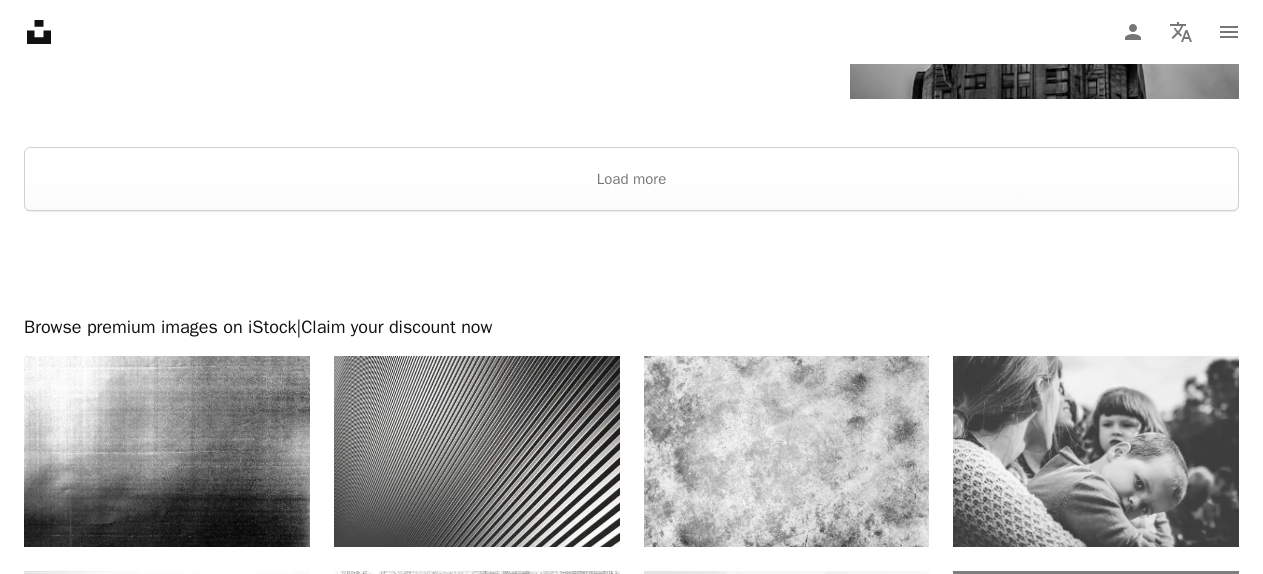 scroll, scrollTop: 3900, scrollLeft: 0, axis: vertical 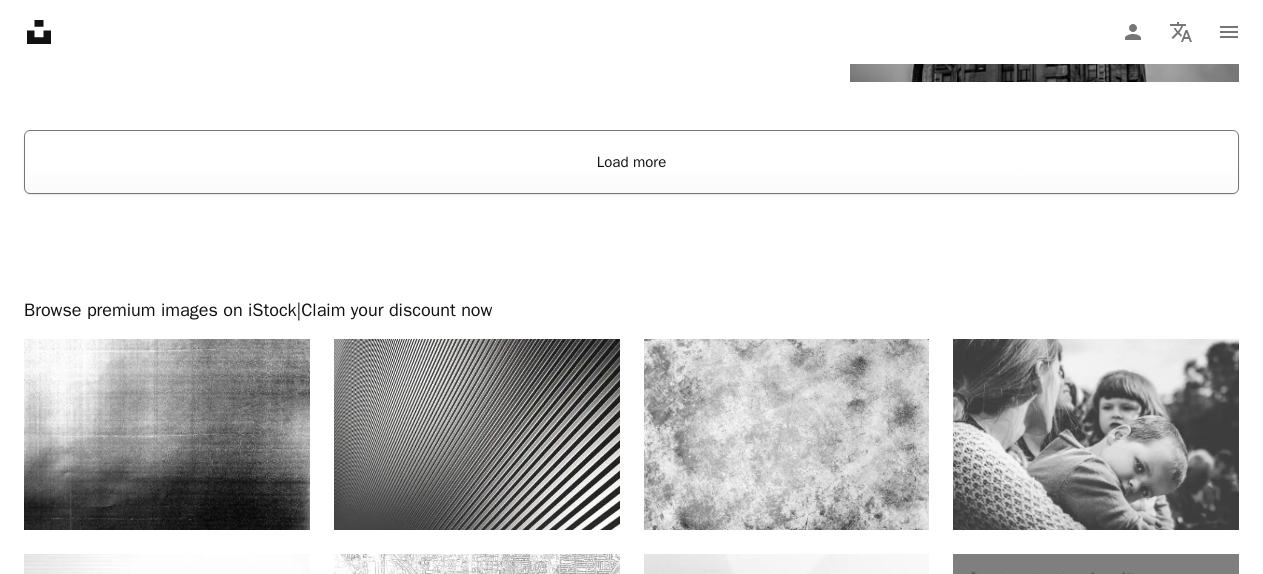 click on "Load more" at bounding box center [631, 162] 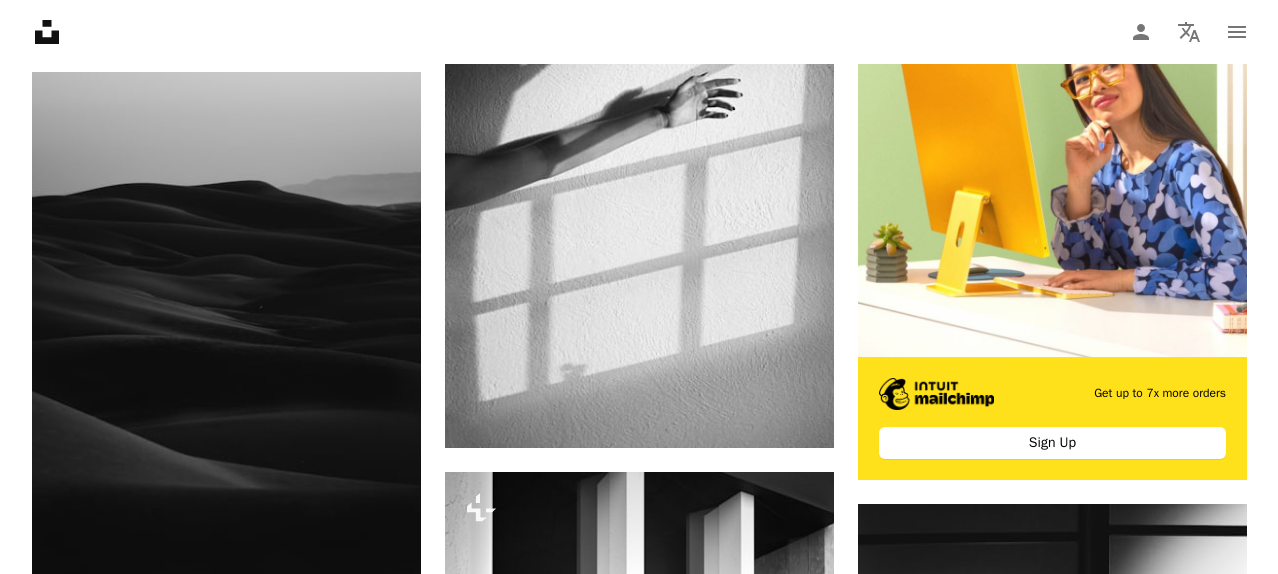 scroll, scrollTop: 8500, scrollLeft: 0, axis: vertical 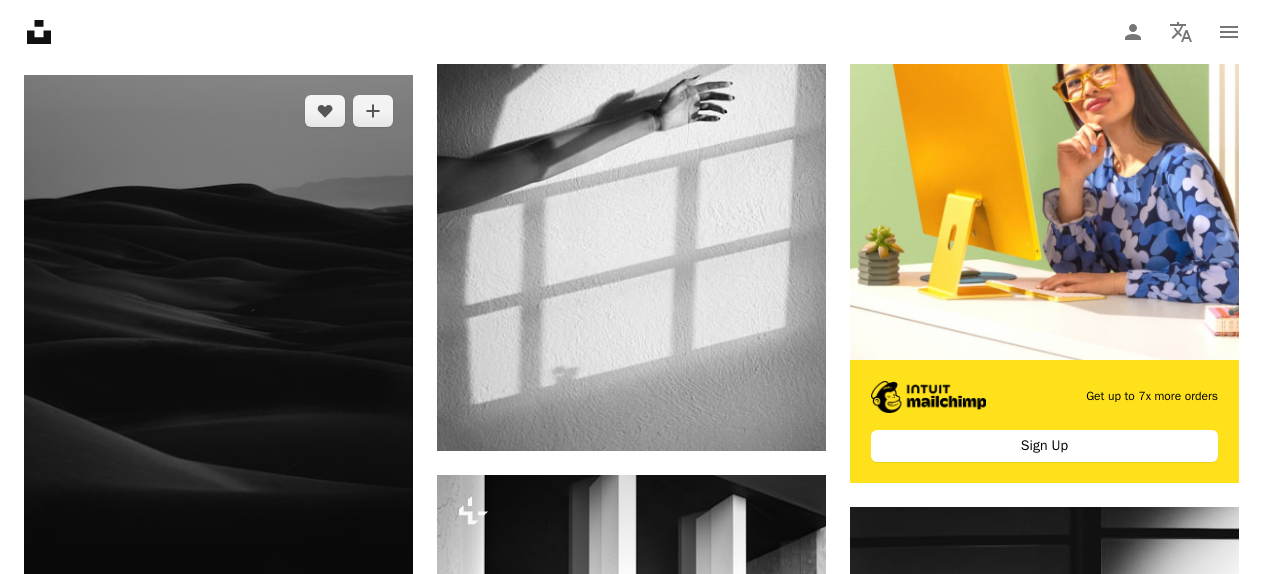 click at bounding box center (218, 367) 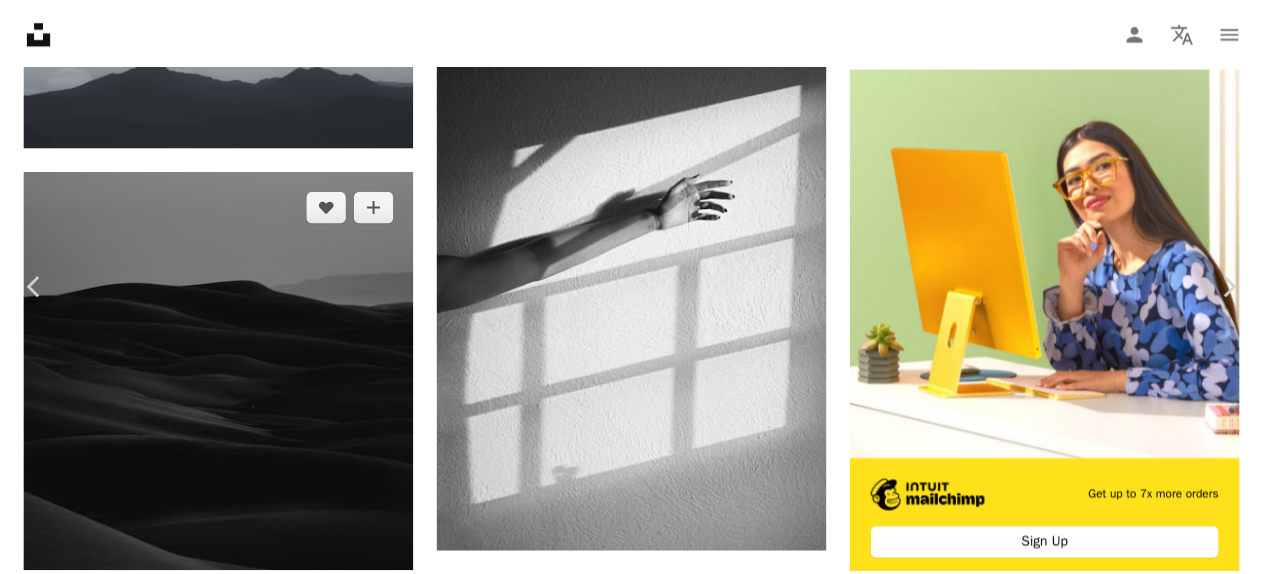 scroll, scrollTop: 0, scrollLeft: 0, axis: both 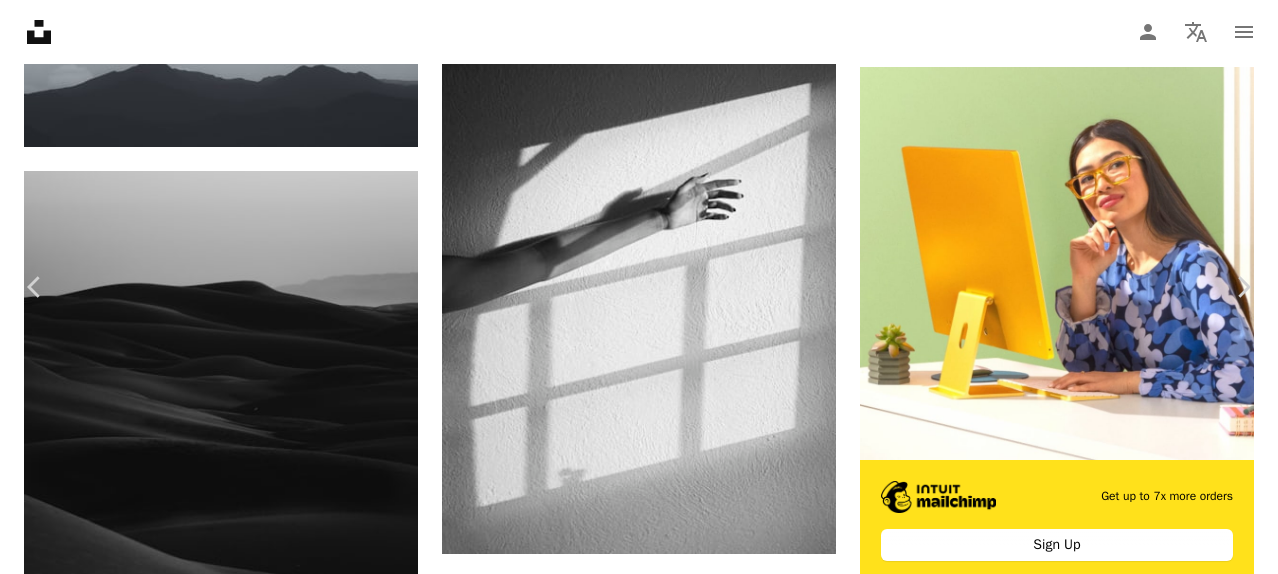 click on "[FIRST] [LAST]" at bounding box center [639, 4733] 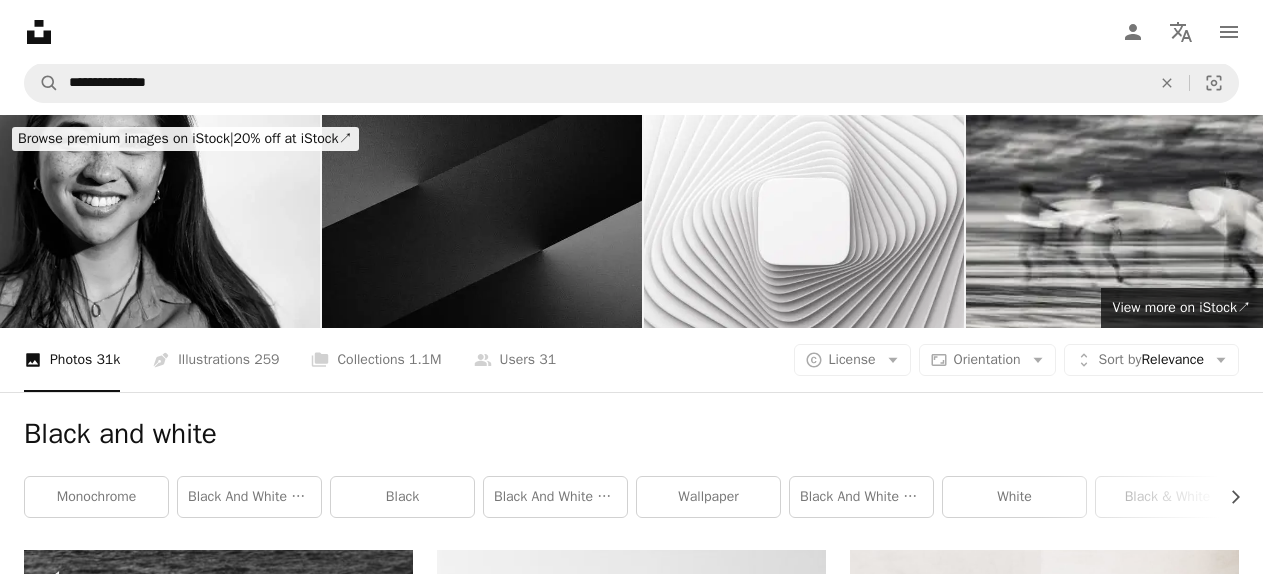 scroll, scrollTop: 0, scrollLeft: 0, axis: both 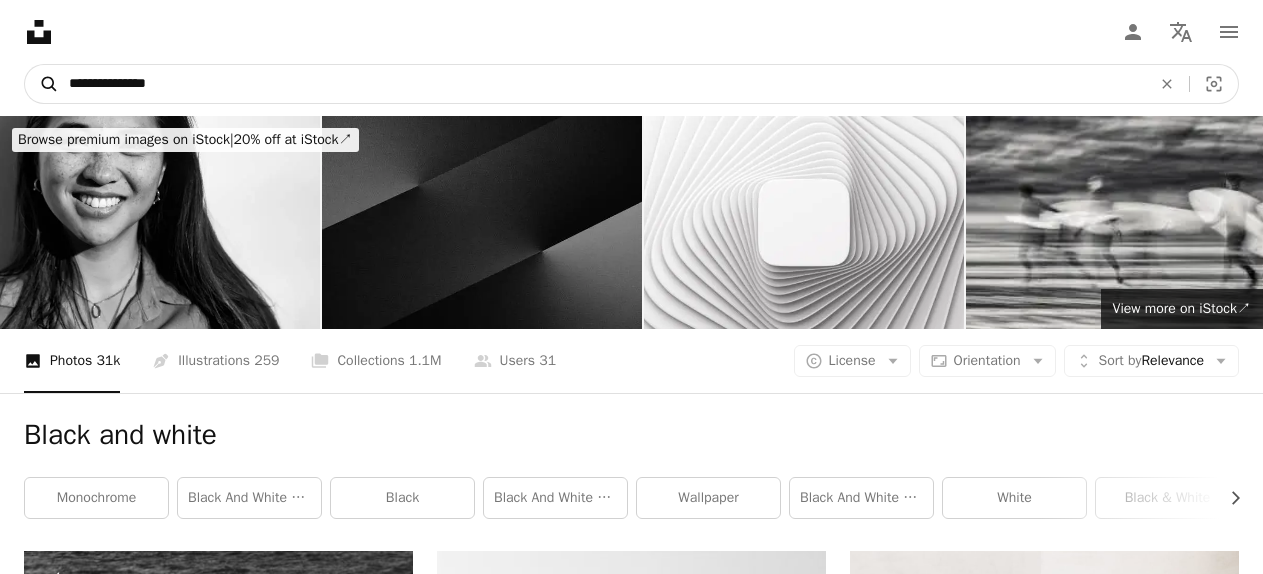 drag, startPoint x: 212, startPoint y: 78, endPoint x: 28, endPoint y: 90, distance: 184.39088 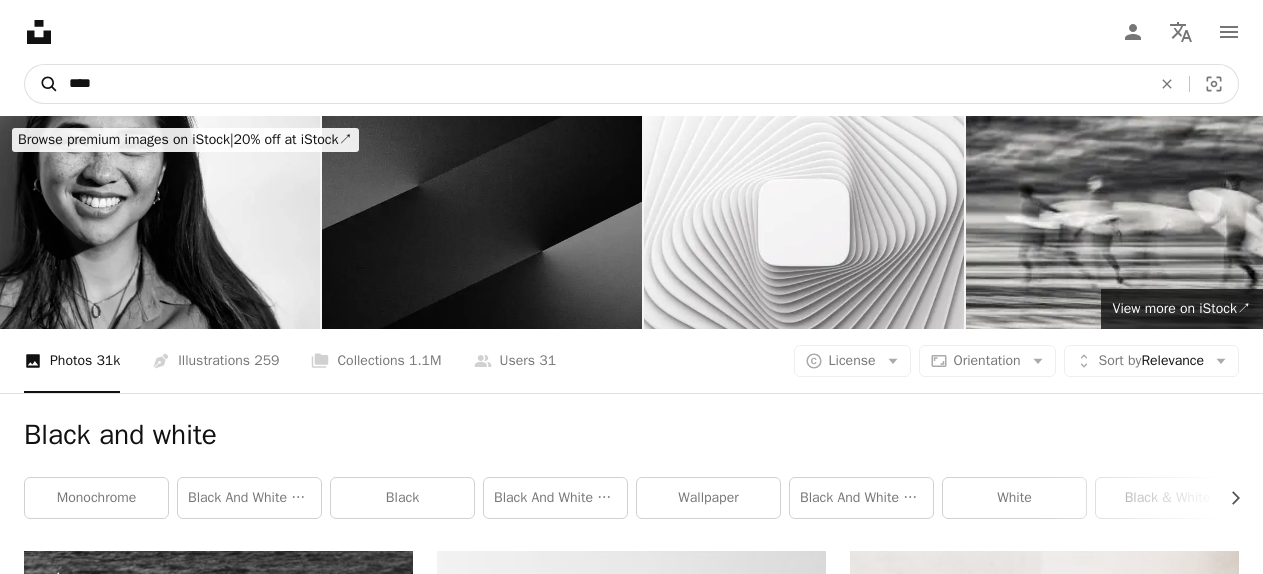 type on "*****" 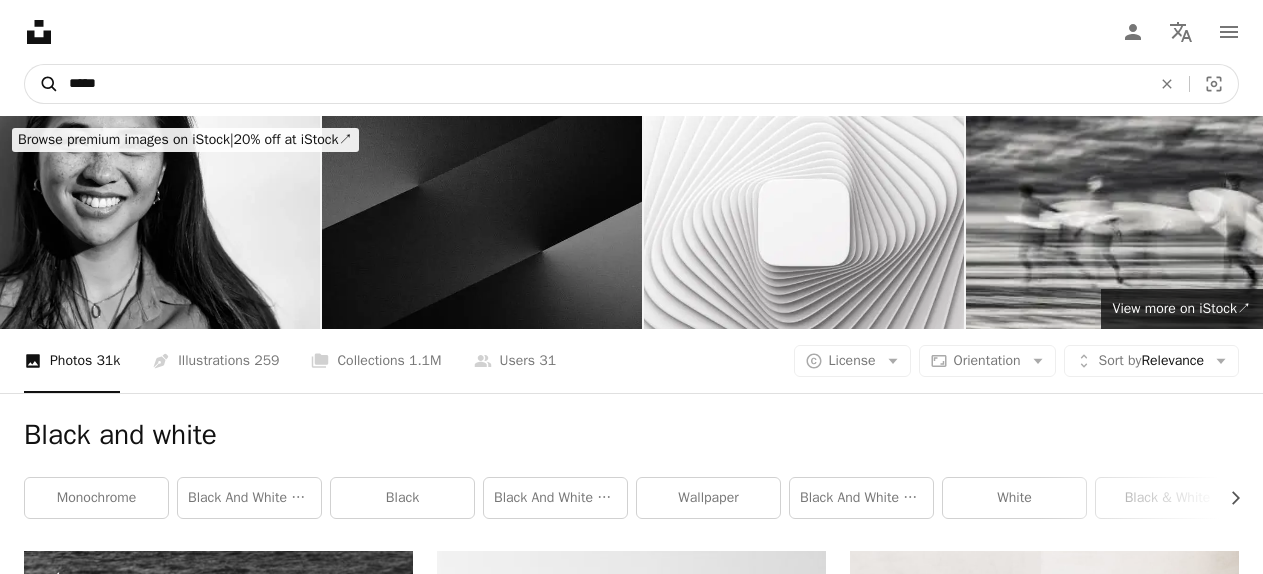 click on "A magnifying glass" at bounding box center (42, 84) 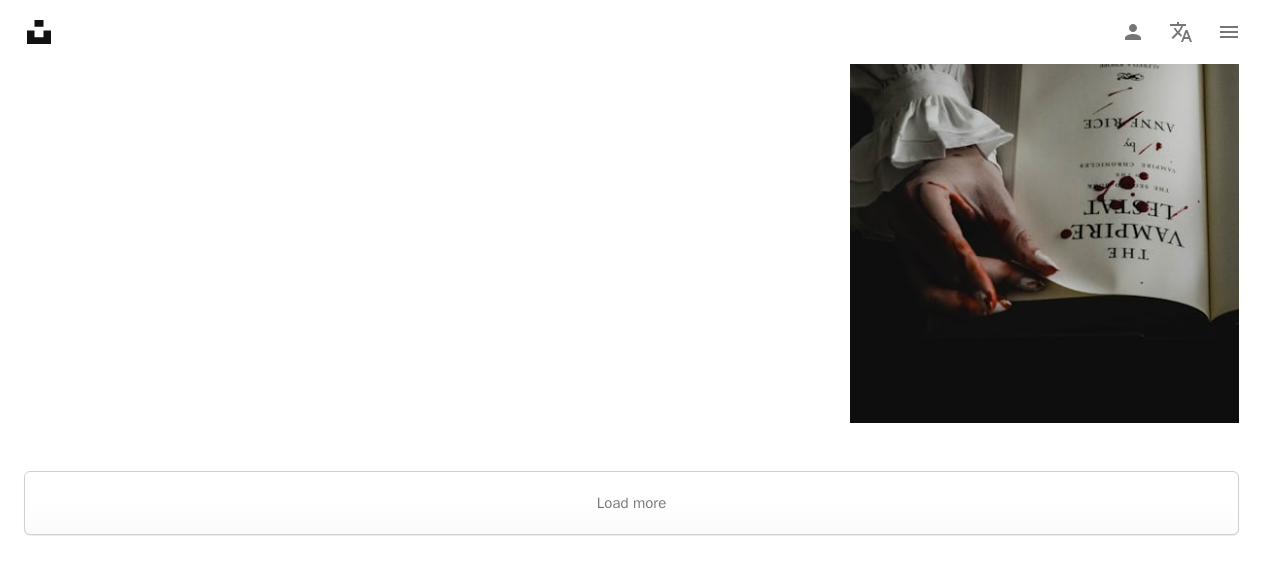 scroll, scrollTop: 3800, scrollLeft: 0, axis: vertical 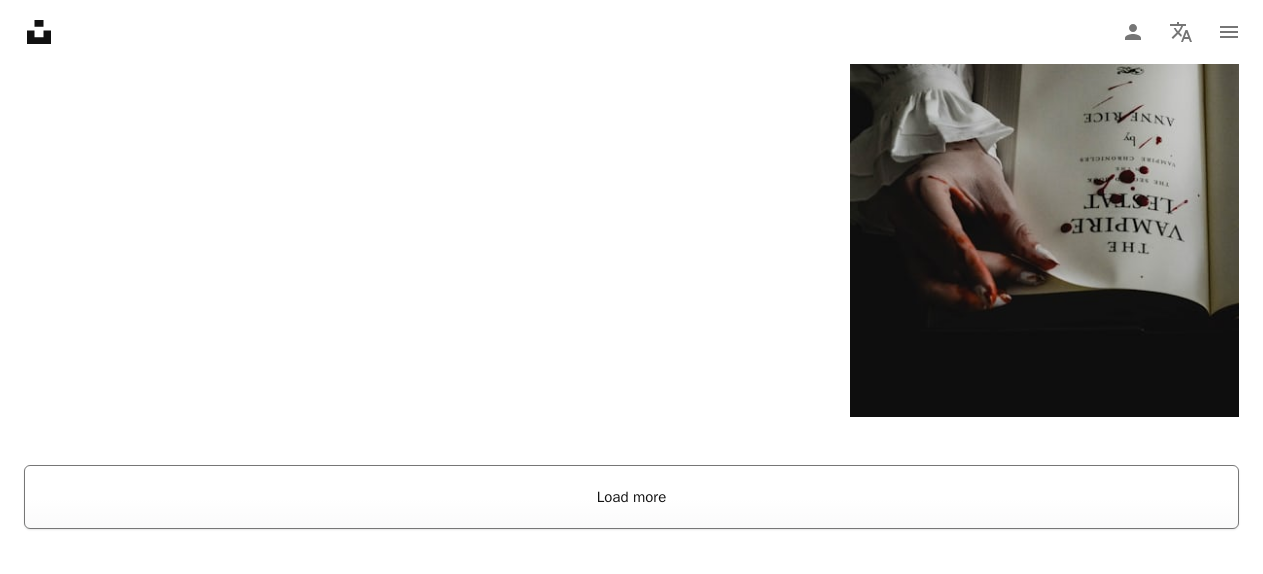 click on "Load more" at bounding box center [631, 497] 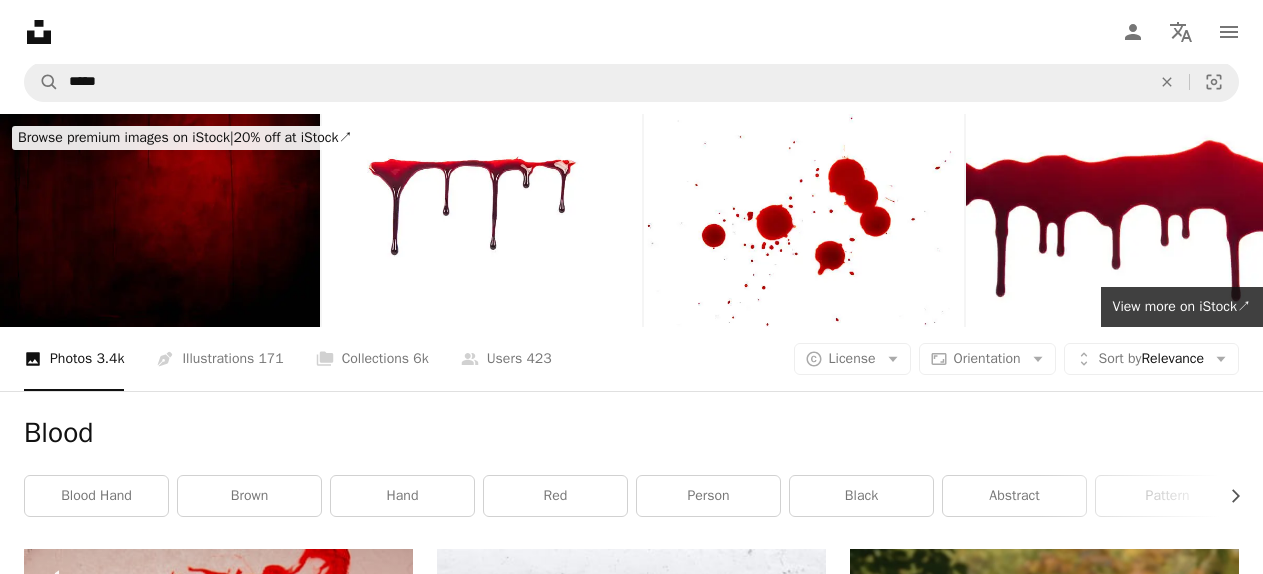 scroll, scrollTop: 0, scrollLeft: 0, axis: both 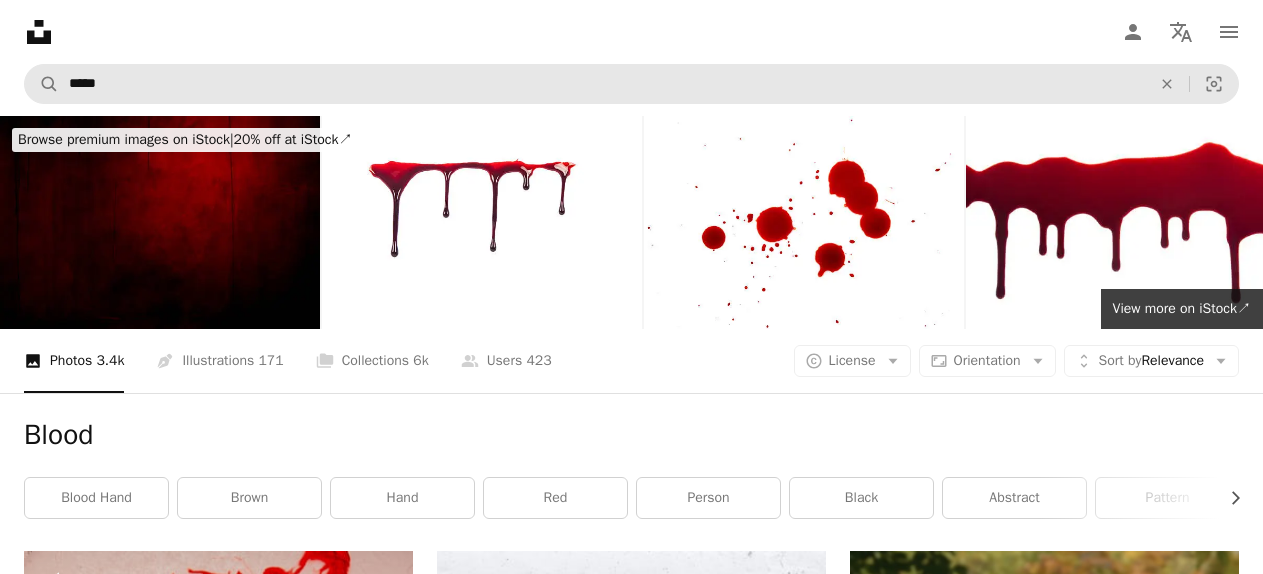 click on "A magnifying glass ***** An X shape Visual search" at bounding box center (631, 84) 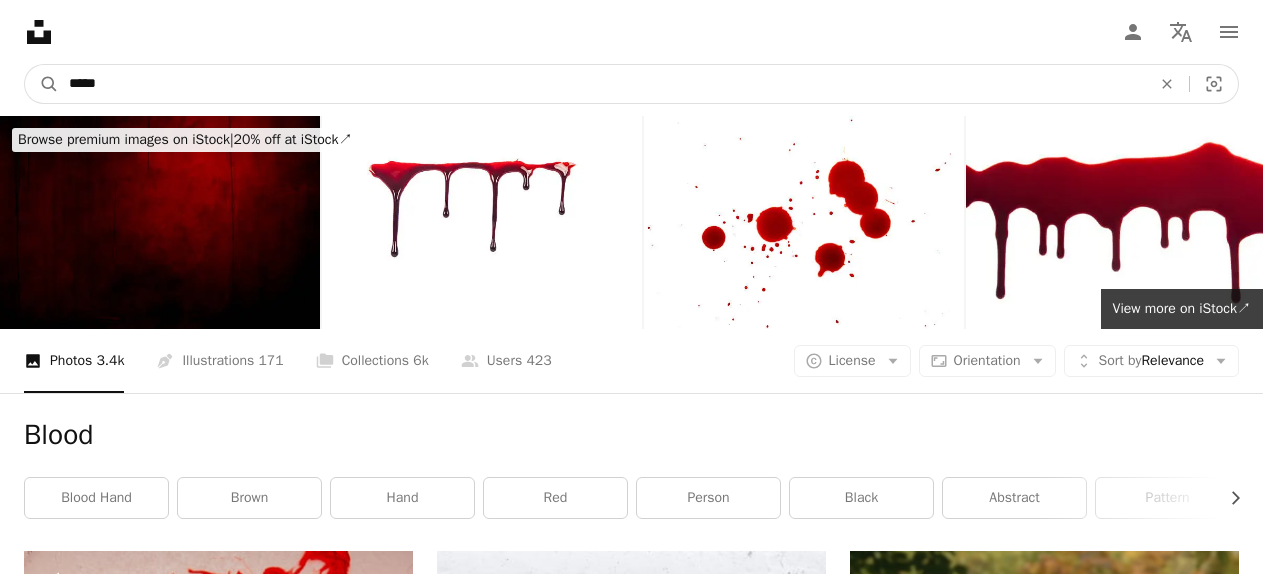 click on "*****" at bounding box center [602, 84] 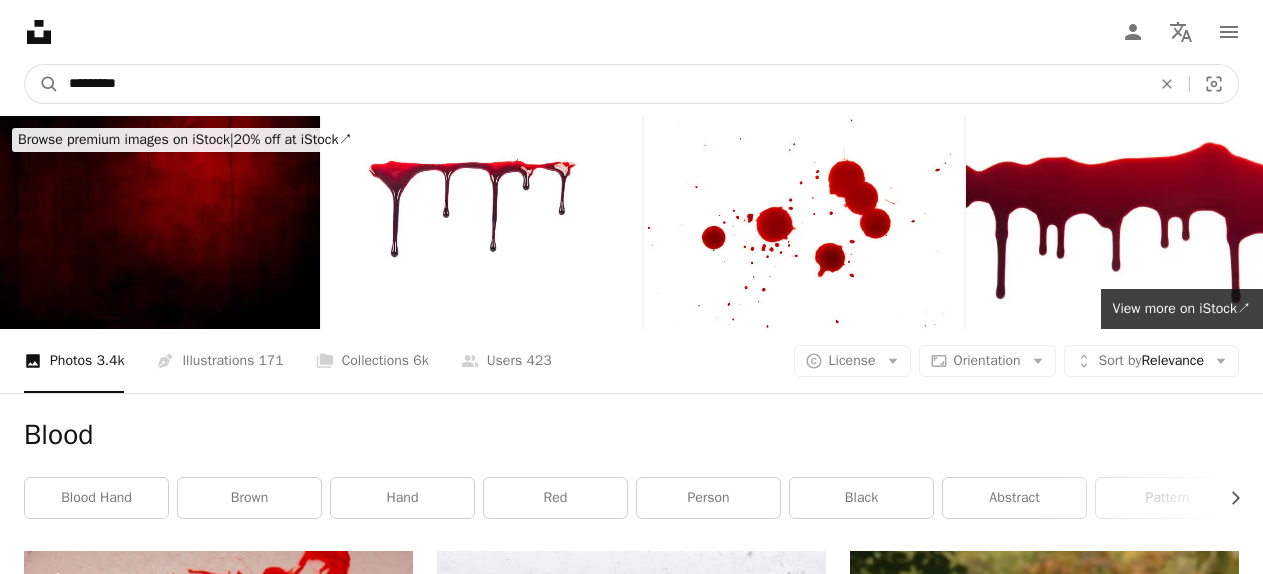 type on "**********" 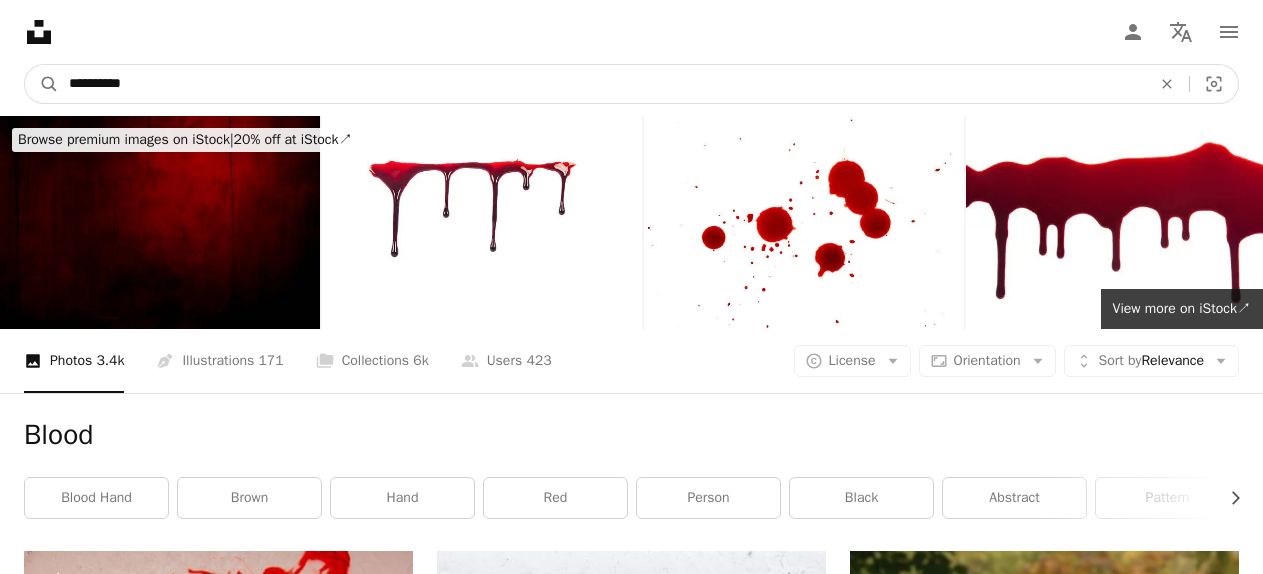 click on "A magnifying glass" at bounding box center (42, 84) 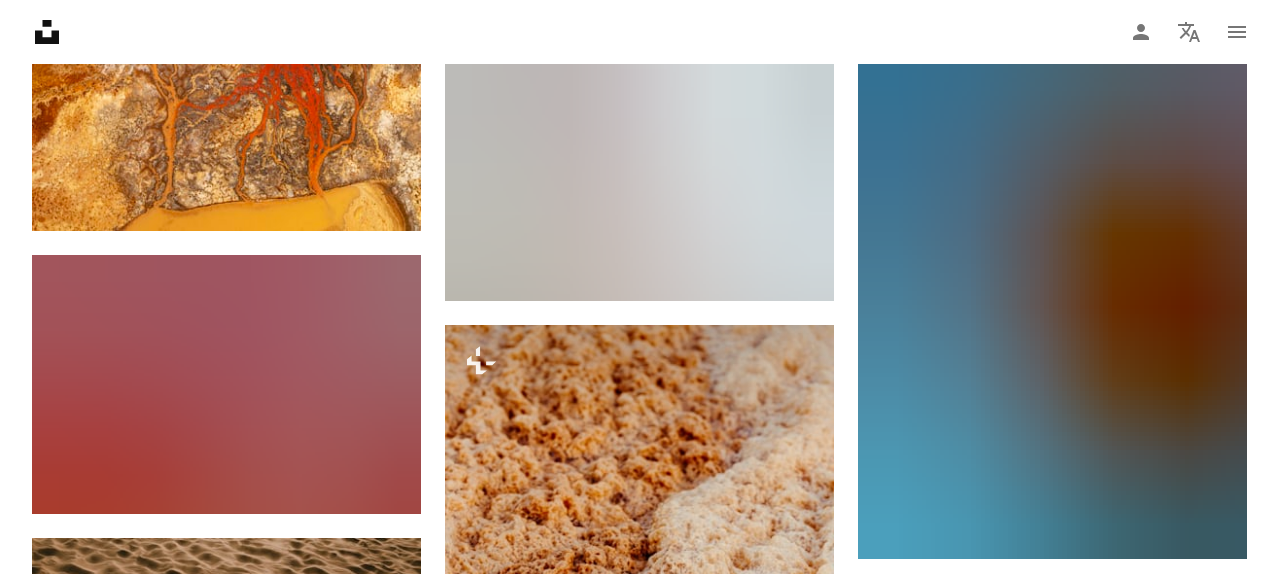 scroll, scrollTop: 1400, scrollLeft: 0, axis: vertical 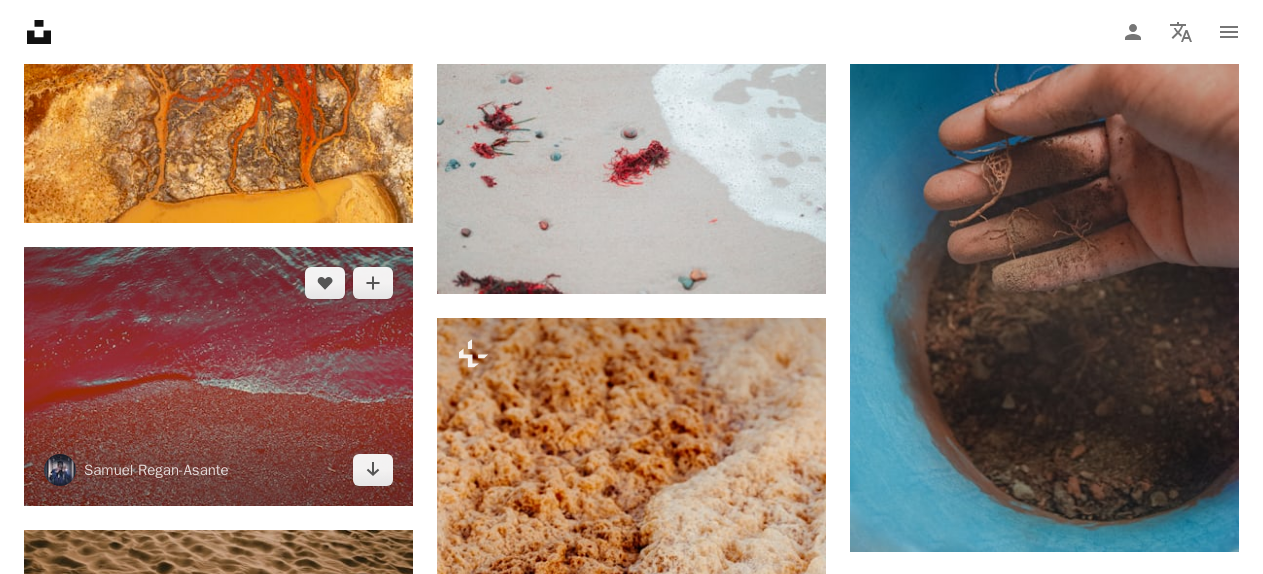 click at bounding box center (218, 377) 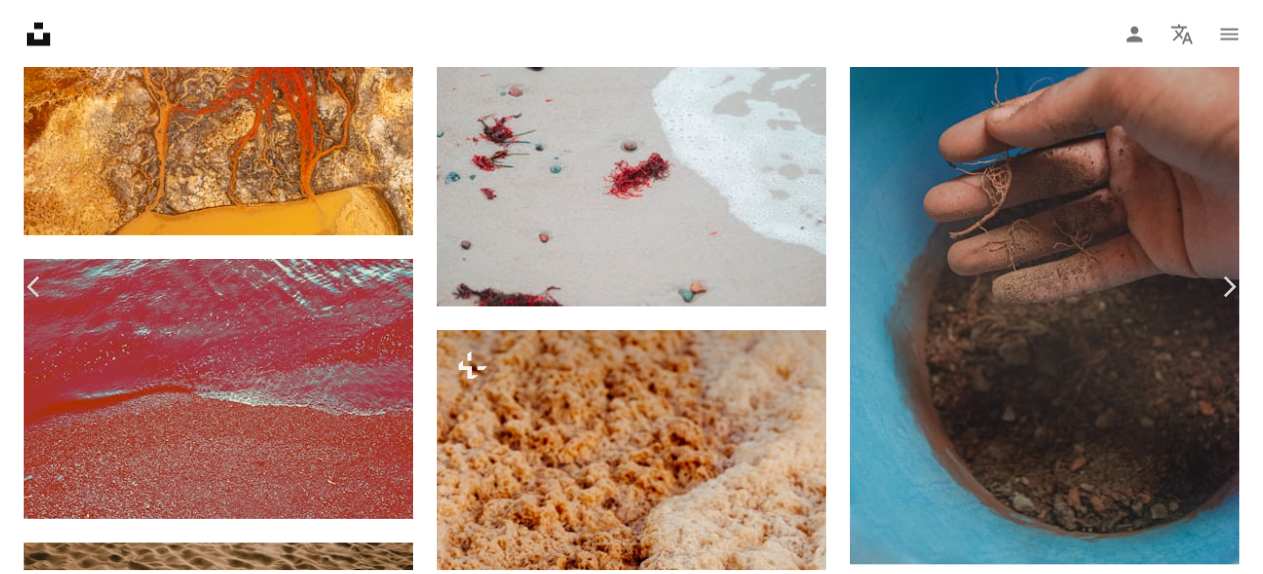scroll, scrollTop: 0, scrollLeft: 0, axis: both 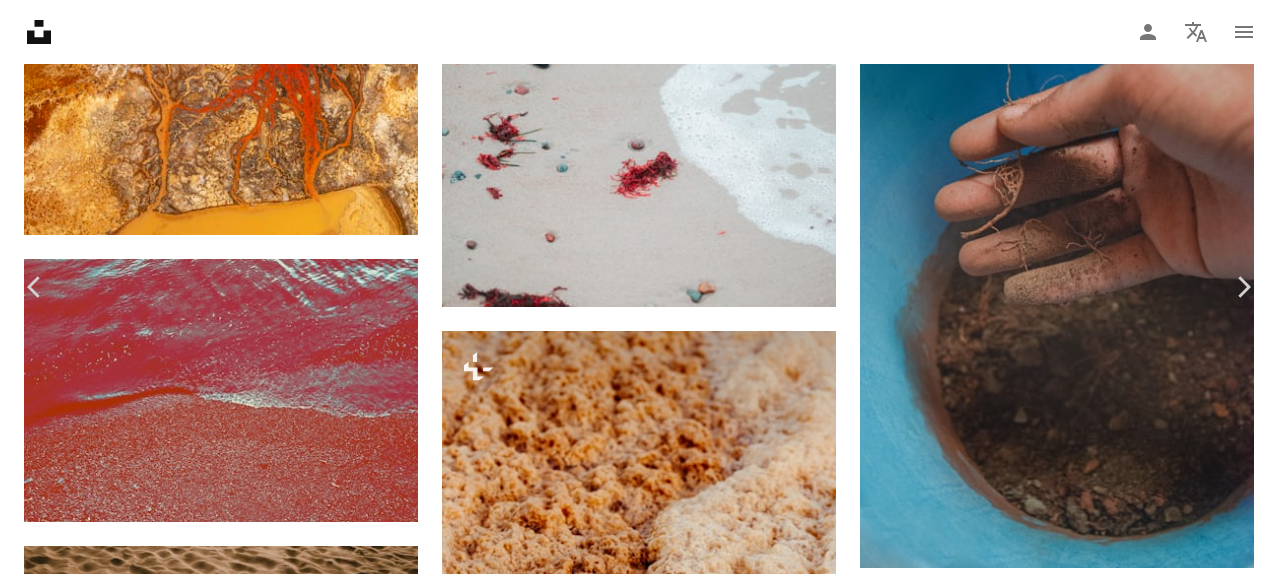click on "Chevron down" 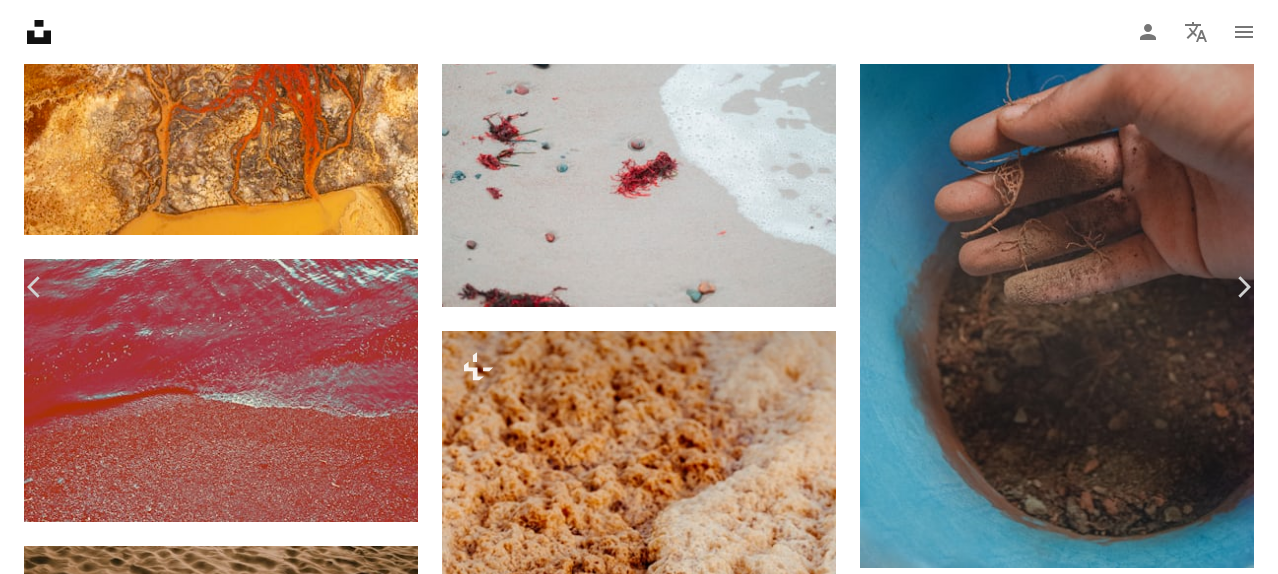 click on "( 2400 x 1600 )" at bounding box center (1054, 3109) 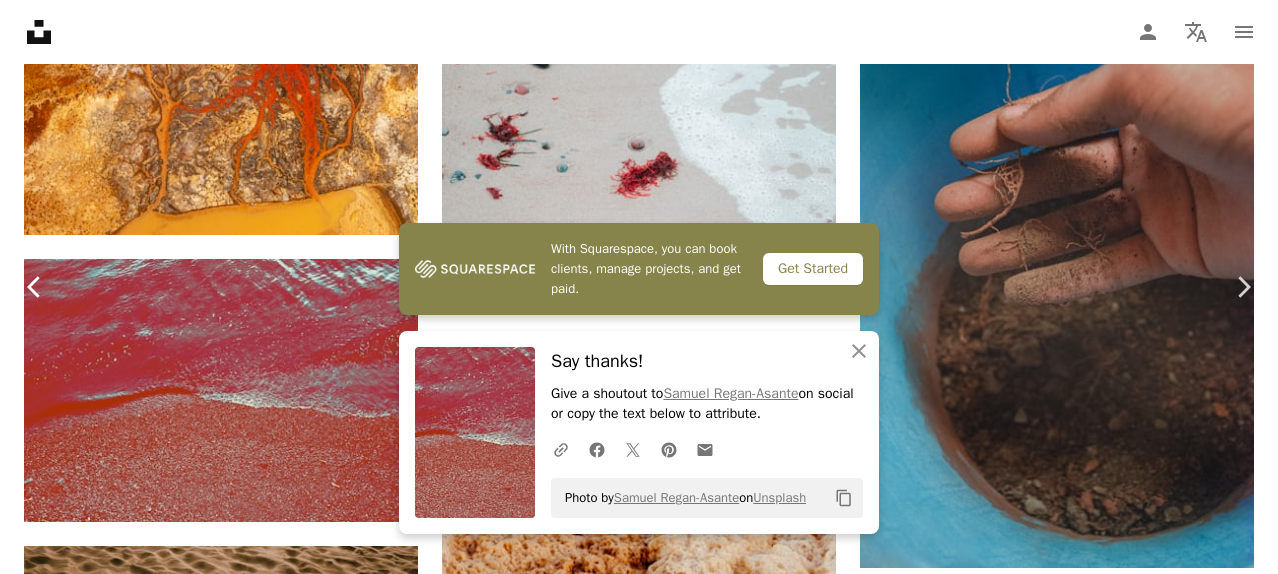 click on "Chevron left" at bounding box center [35, 287] 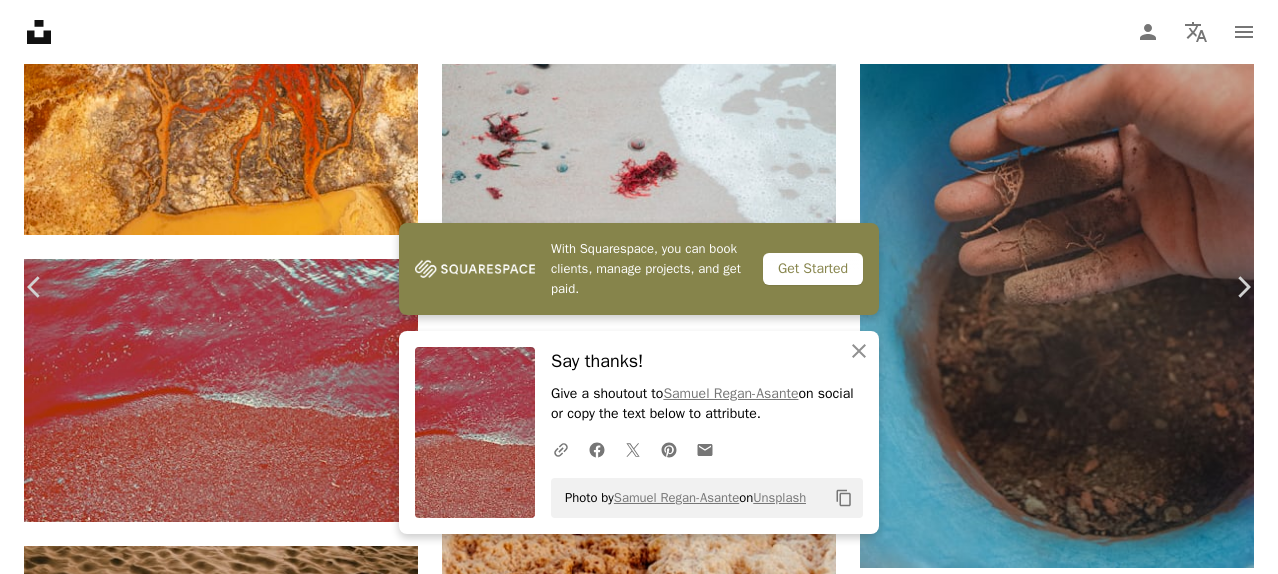 click on "An X shape" at bounding box center [20, 20] 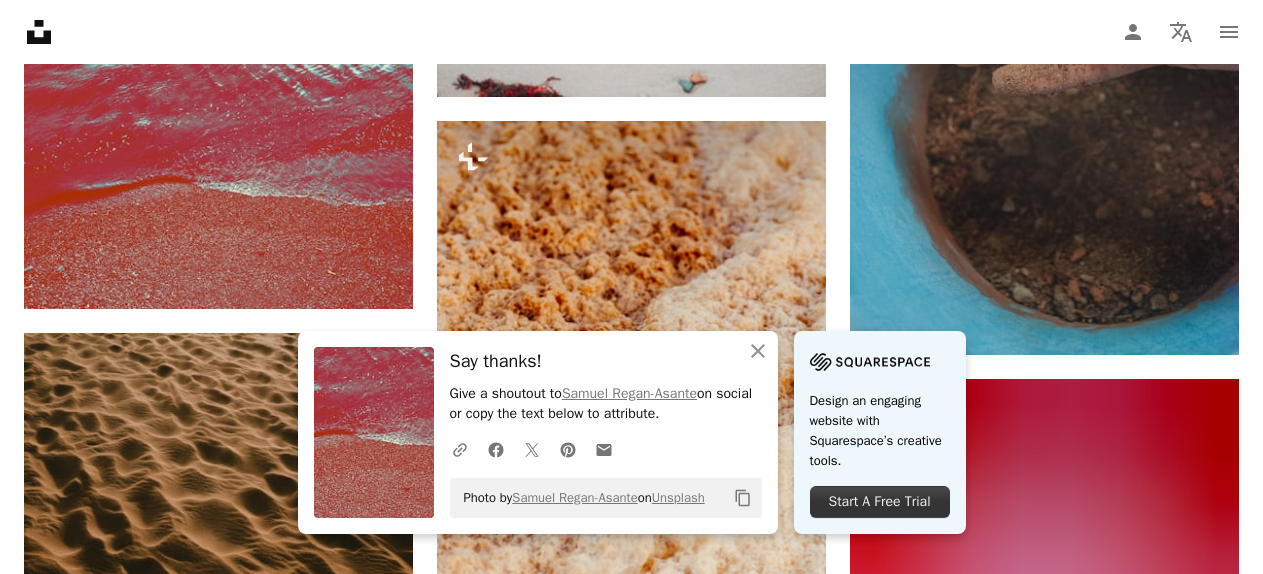scroll, scrollTop: 1600, scrollLeft: 0, axis: vertical 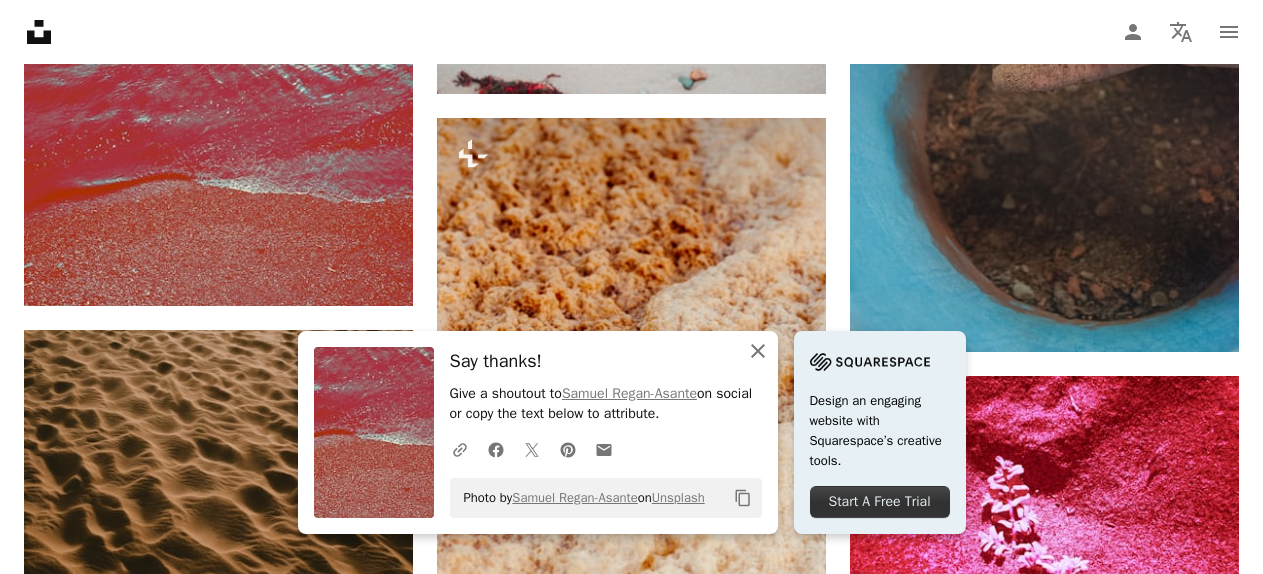 click on "An X shape" 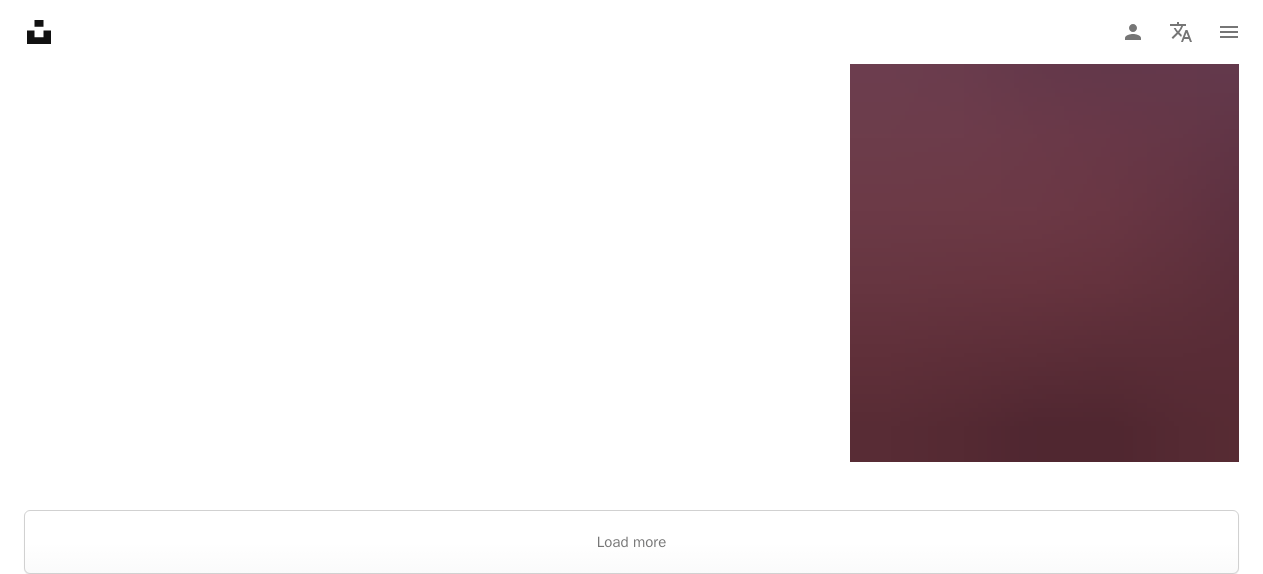 scroll, scrollTop: 3000, scrollLeft: 0, axis: vertical 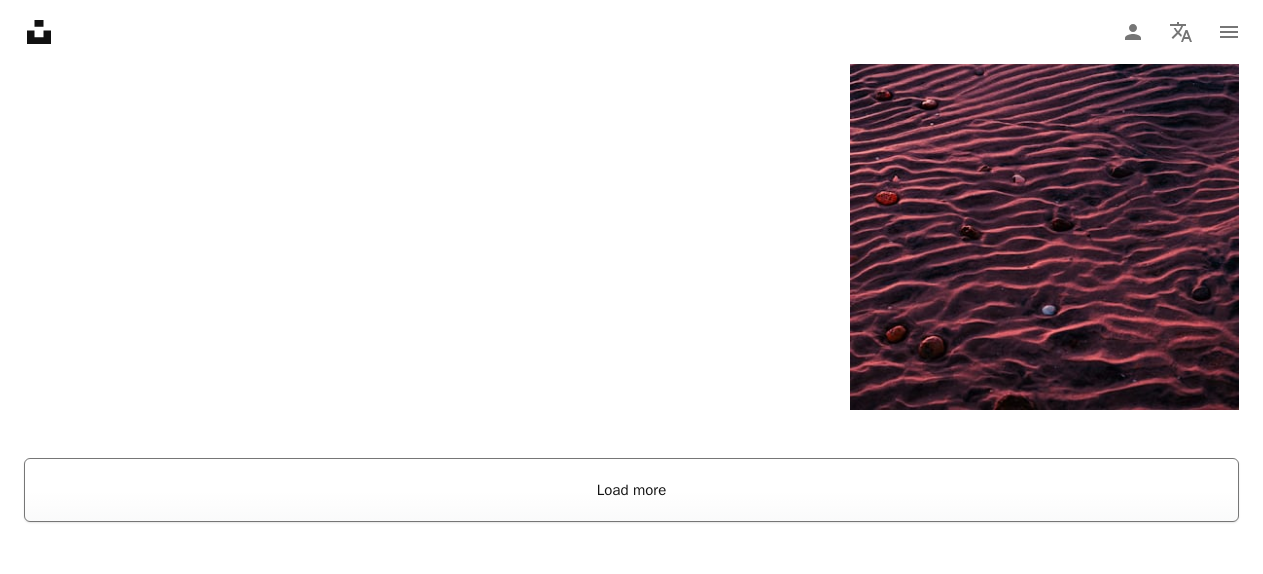click on "Load more" at bounding box center [631, 490] 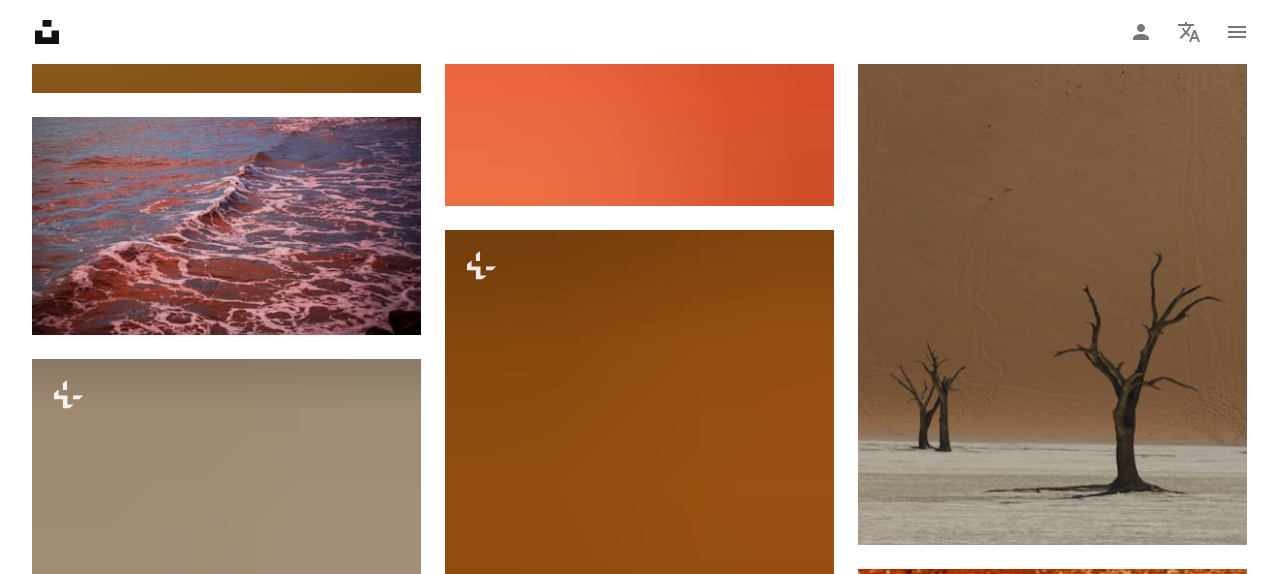 scroll, scrollTop: 8300, scrollLeft: 0, axis: vertical 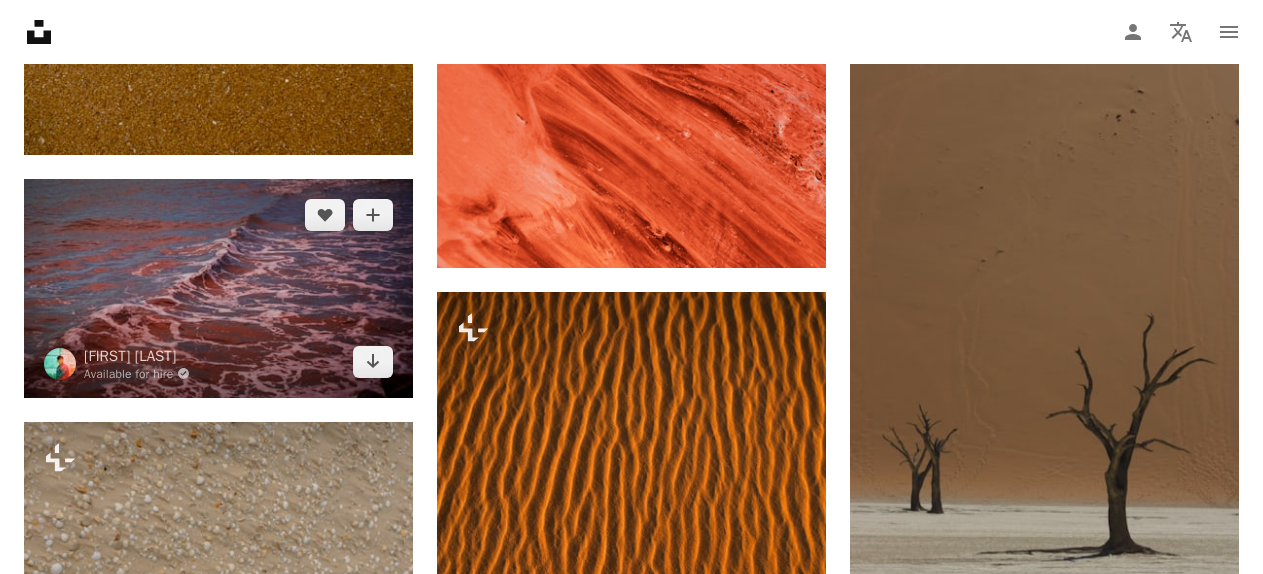 click at bounding box center [218, 288] 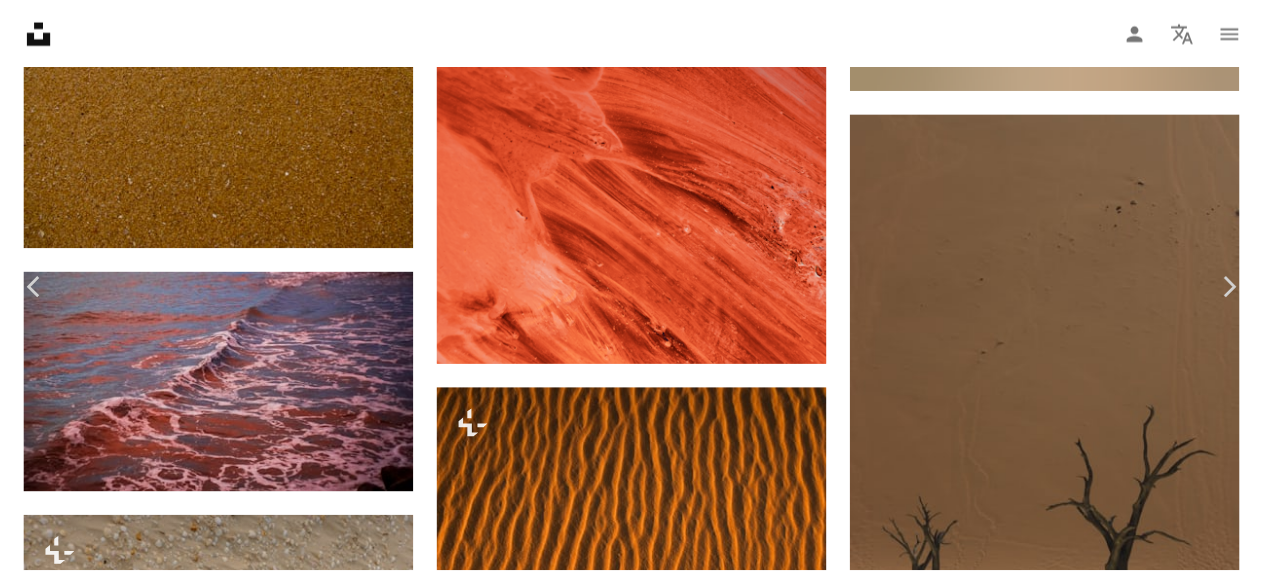 scroll, scrollTop: 0, scrollLeft: 0, axis: both 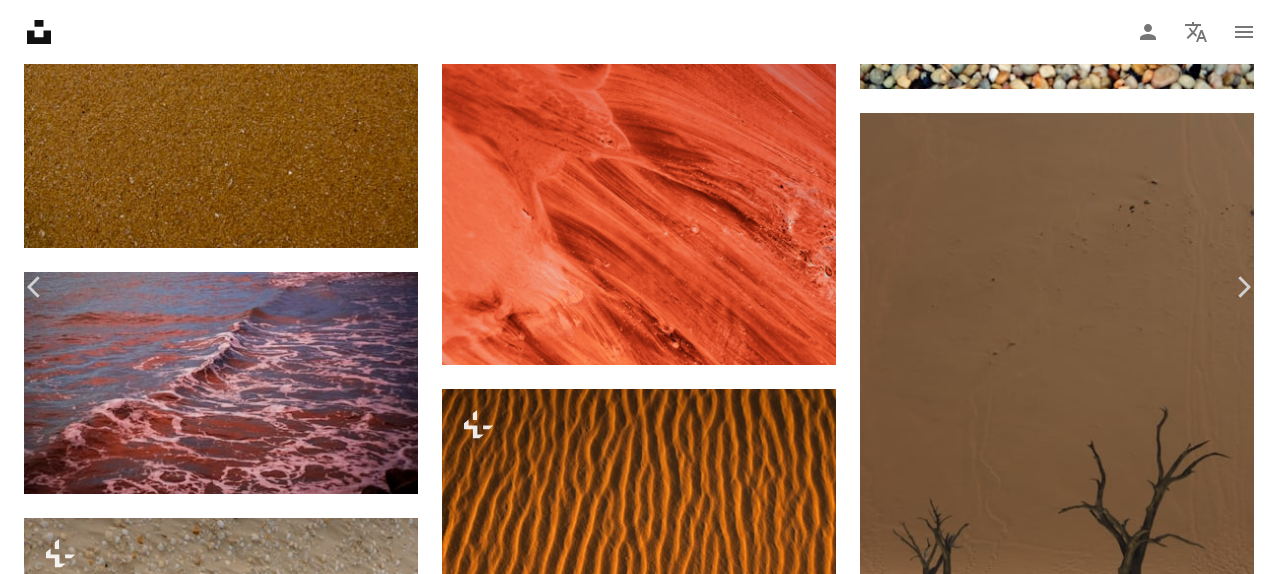 click on "[FIRST] [LAST]" at bounding box center [639, 3605] 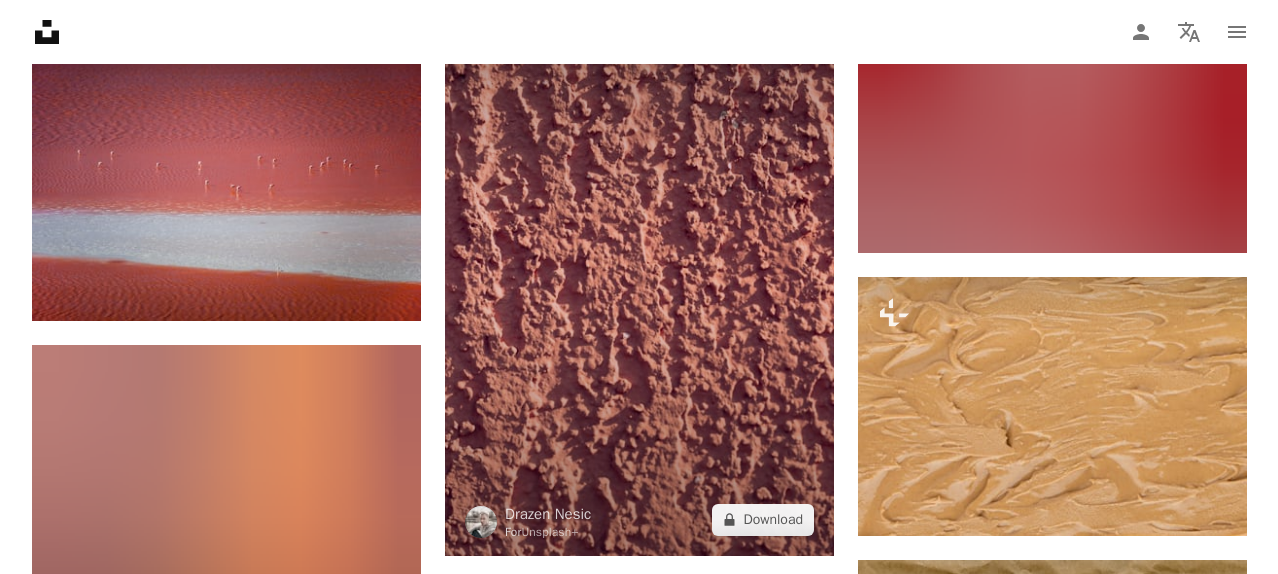 scroll, scrollTop: 9800, scrollLeft: 0, axis: vertical 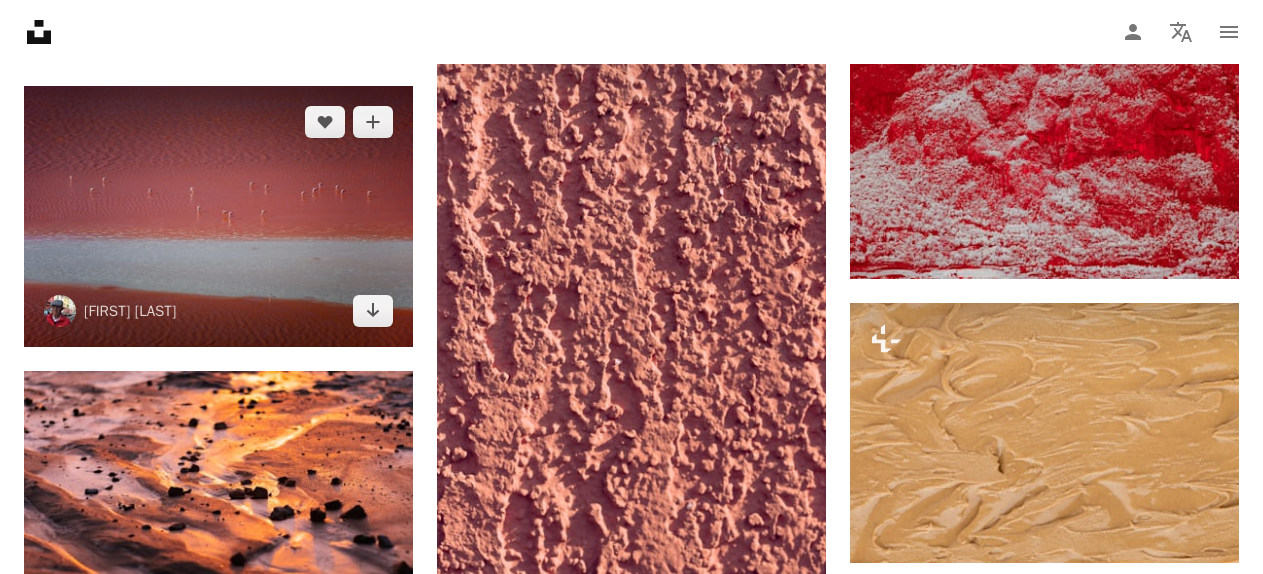 click at bounding box center [218, 216] 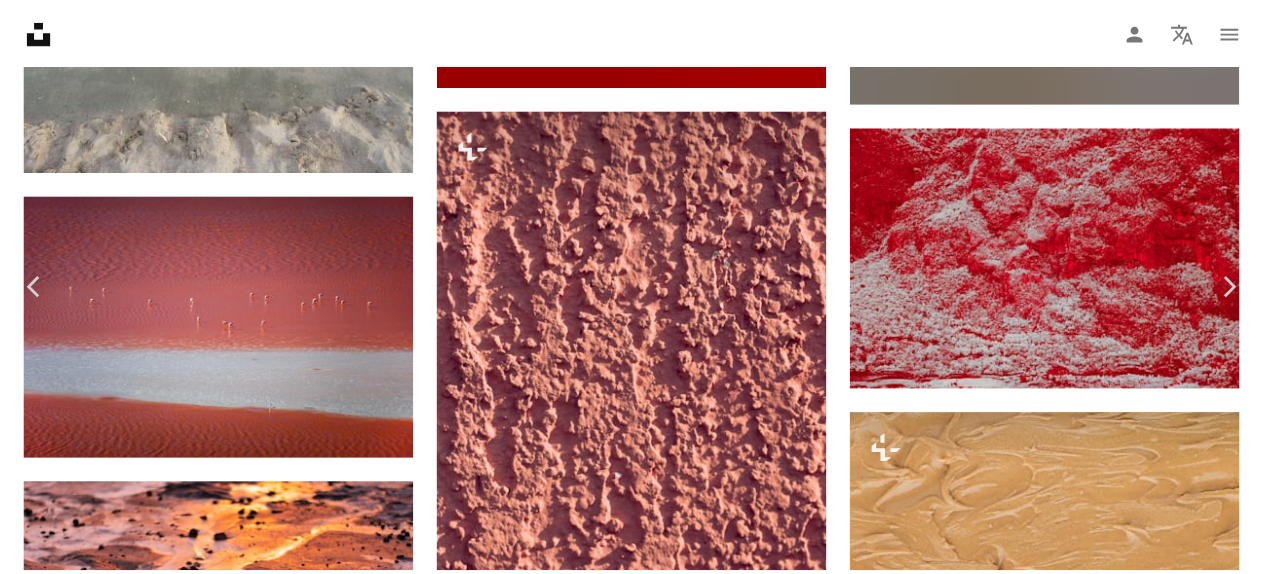 scroll, scrollTop: 200, scrollLeft: 0, axis: vertical 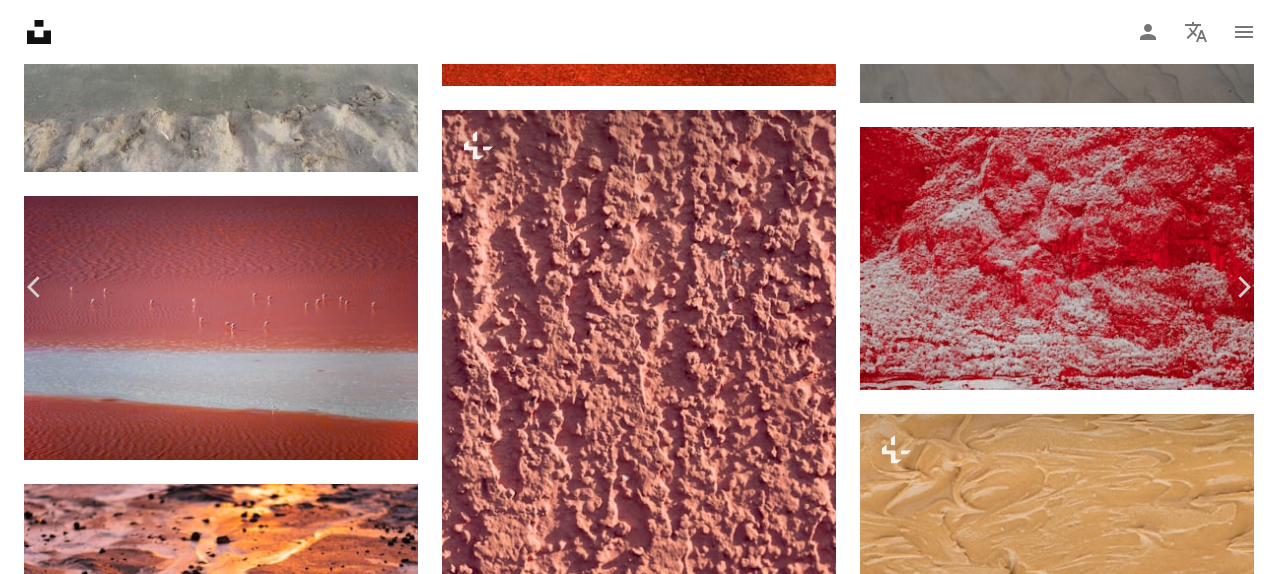 click on "Zoom in" at bounding box center (631, 4569) 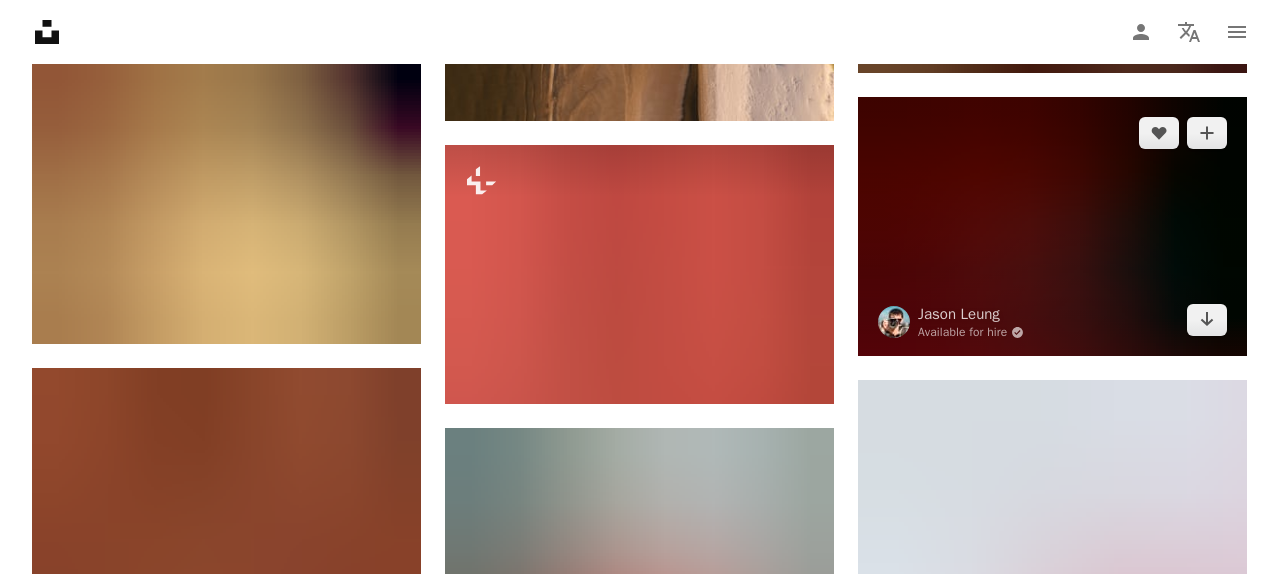 scroll, scrollTop: 15600, scrollLeft: 0, axis: vertical 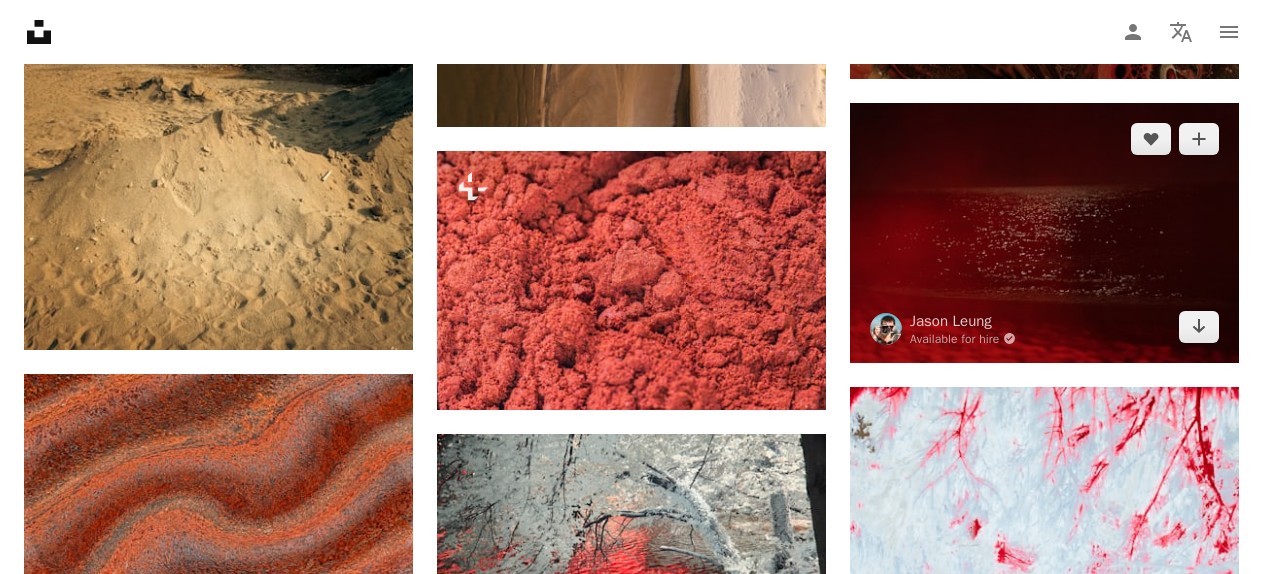 click at bounding box center [1044, 233] 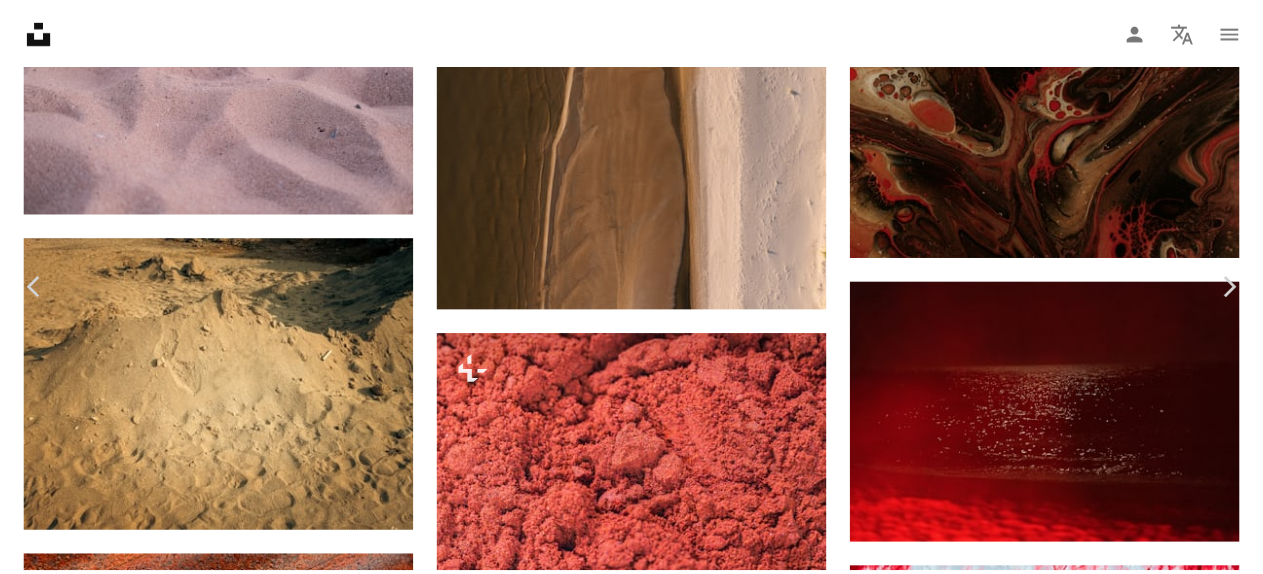 scroll, scrollTop: 0, scrollLeft: 0, axis: both 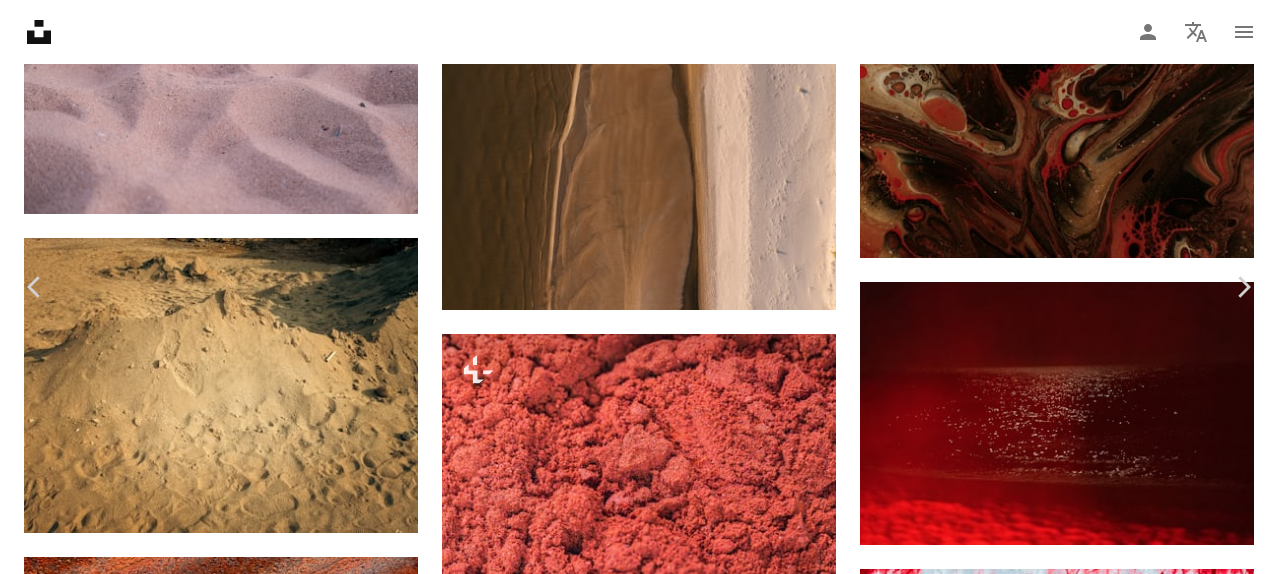 click on "Chevron down" 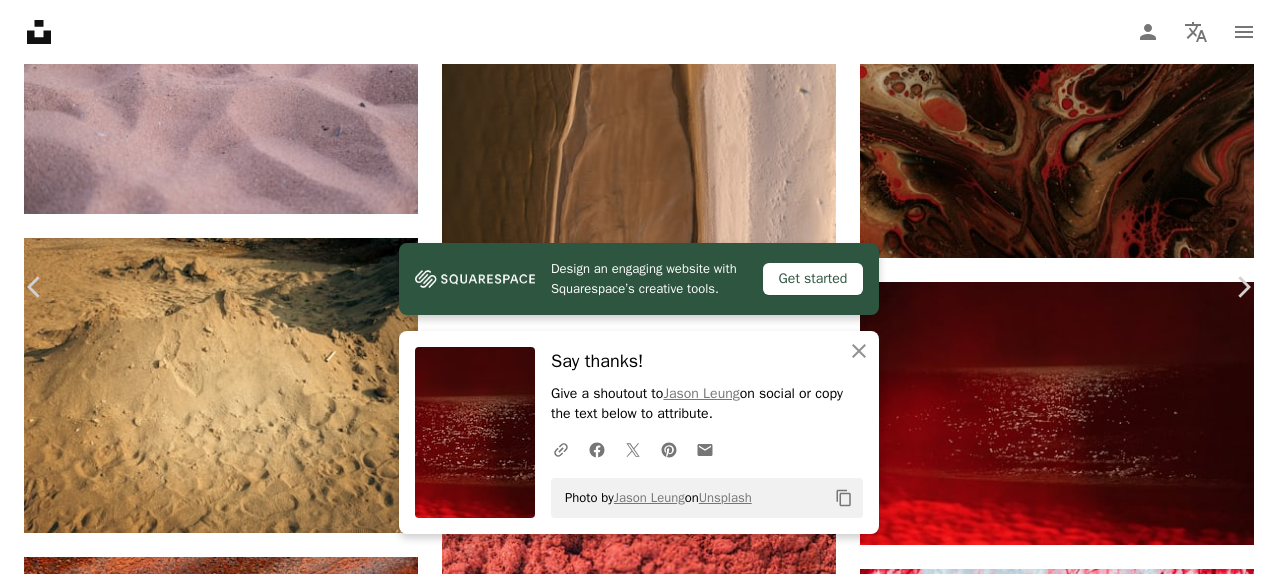 click on "An X shape Chevron left Chevron right Design an engaging website with Squarespace’s creative tools. Get started An X shape Close Say thanks! Give a shoutout to  [NAME] [LAST_NAME]  on social or copy the text below to attribute. A URL sharing icon (chains) Facebook icon X (formerly Twitter) icon Pinterest icon An envelope Photo by  [NAME] [LAST_NAME]  on  Unsplash
Copy content [NAME] [LAST_NAME] Available for hire A checkmark inside of a circle A heart A plus sign Download free Chevron down Zoom in Views 3,307 Downloads 17 A forward-right arrow Share Info icon Info More Actions Calendar outlined Published on  [MONTH] [DAY], [YEAR] Camera Canon, EOS R6 Safety Free to use under the  Unsplash License beach sea outdoors horizon coast shoreline Free stock photos Browse premium related images on iStock  |  Save 20% with code UNSPLASH20 View more on iStock  ↗ Related images A heart A plus sign [NAME] Arrow pointing down A heart A plus sign [NAME] Arrow pointing down A heart" at bounding box center [639, 3294] 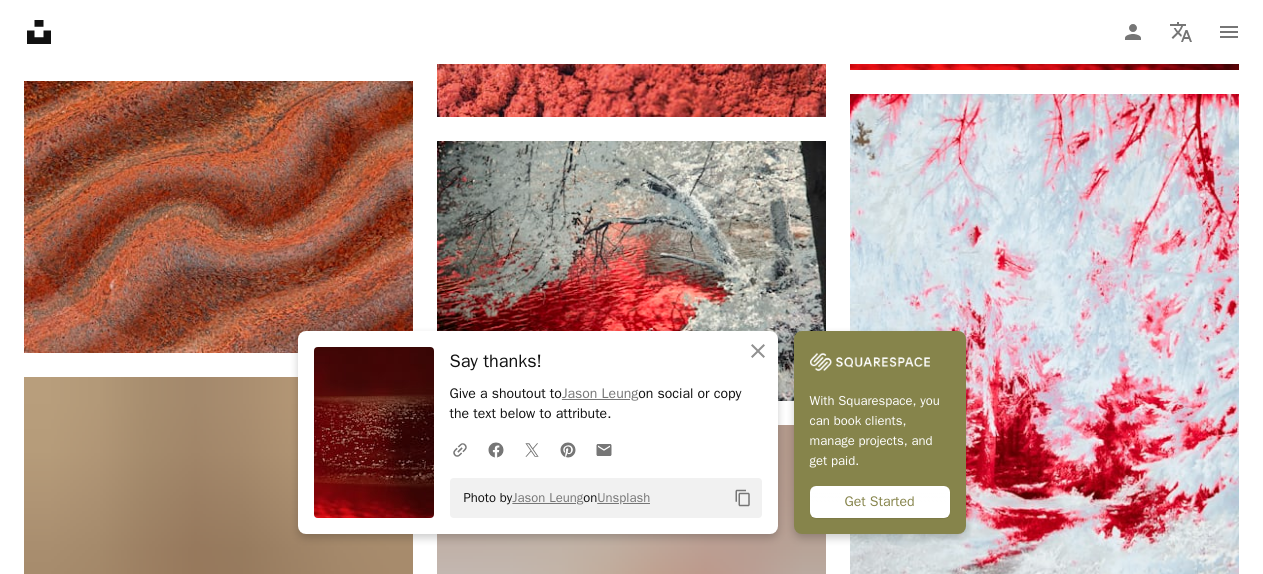 scroll, scrollTop: 15900, scrollLeft: 0, axis: vertical 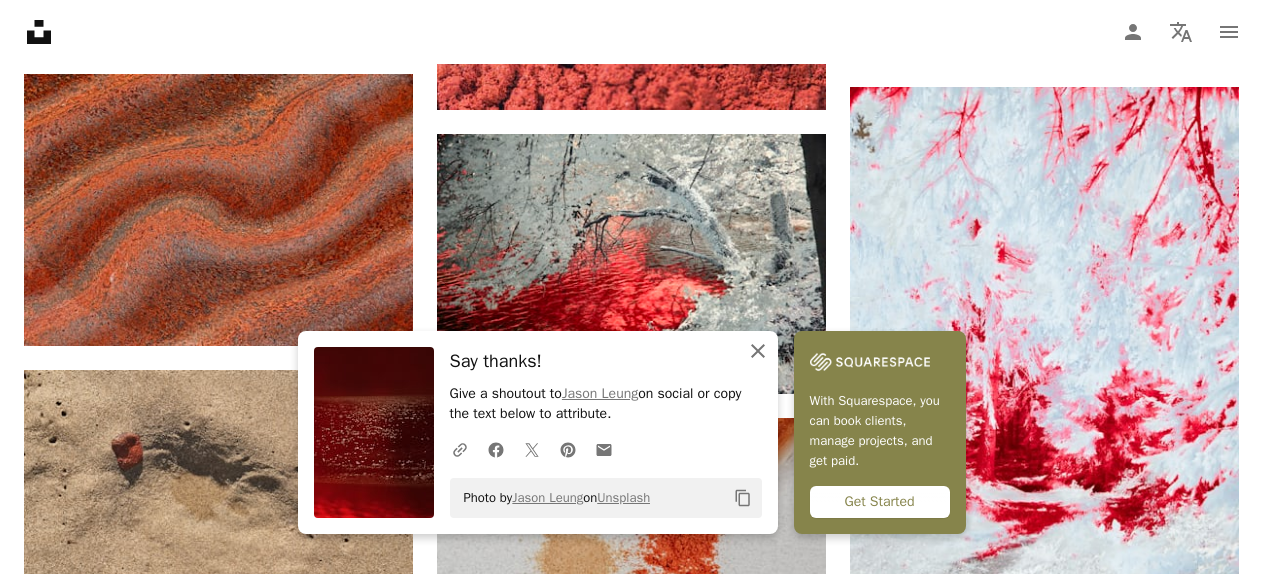 click on "An X shape" 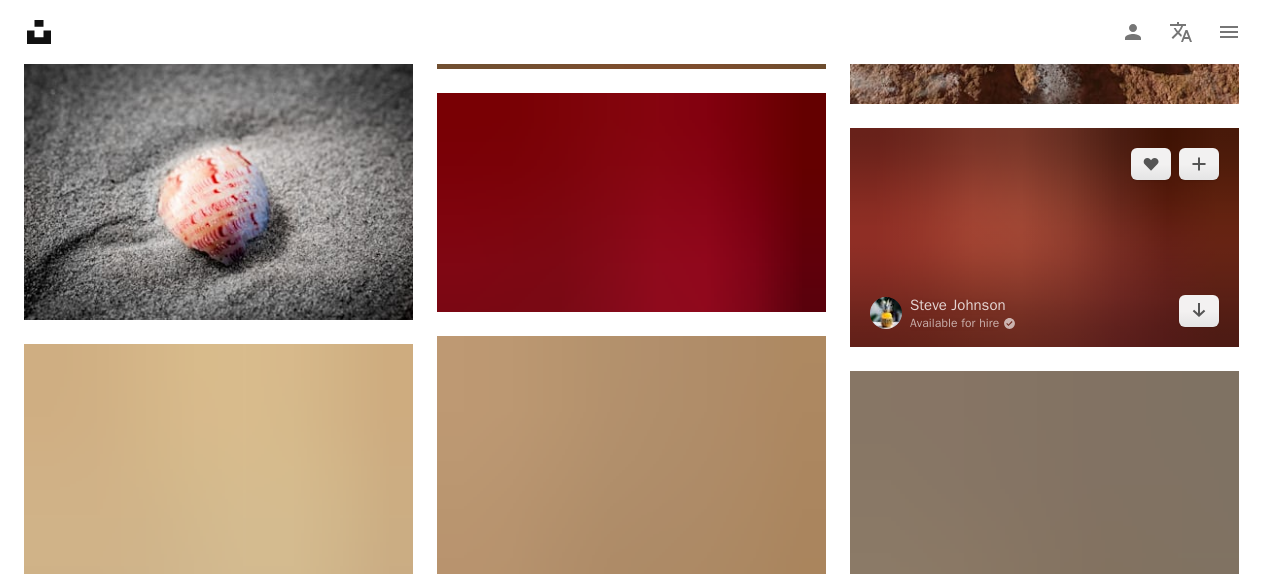 scroll, scrollTop: 27300, scrollLeft: 0, axis: vertical 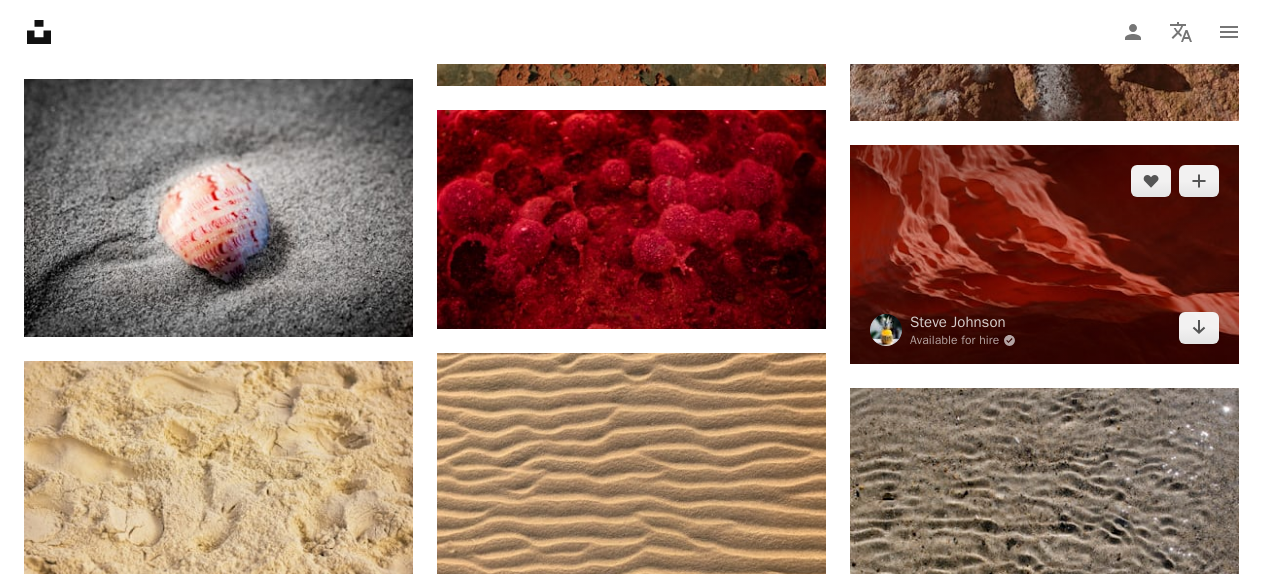 click at bounding box center [1044, 254] 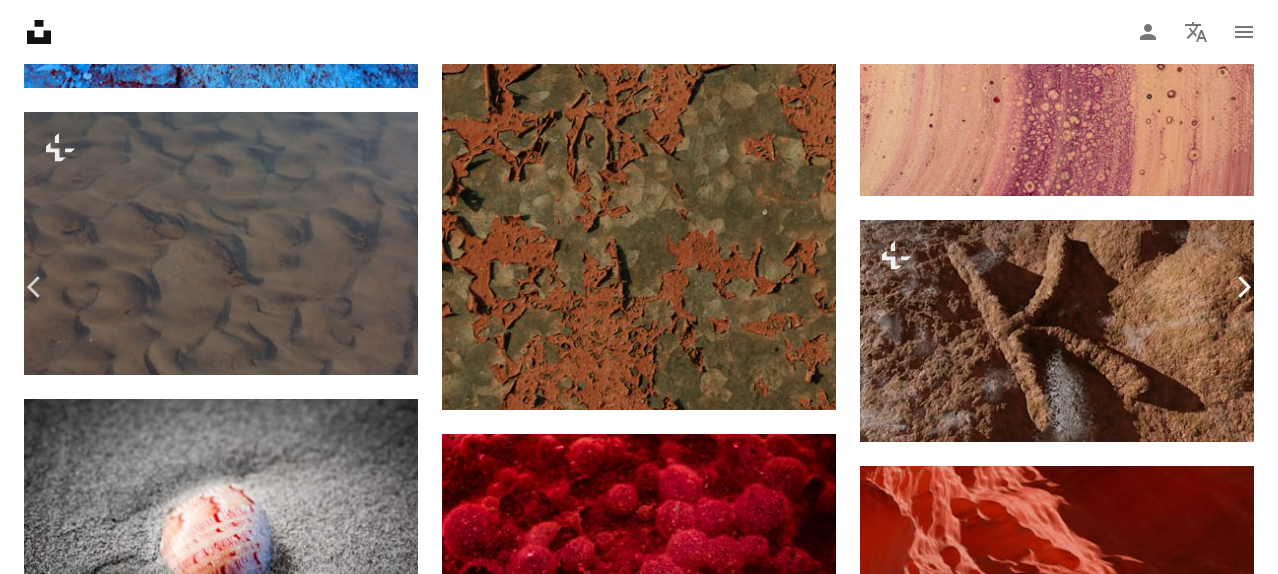 click on "Chevron right" at bounding box center (1243, 287) 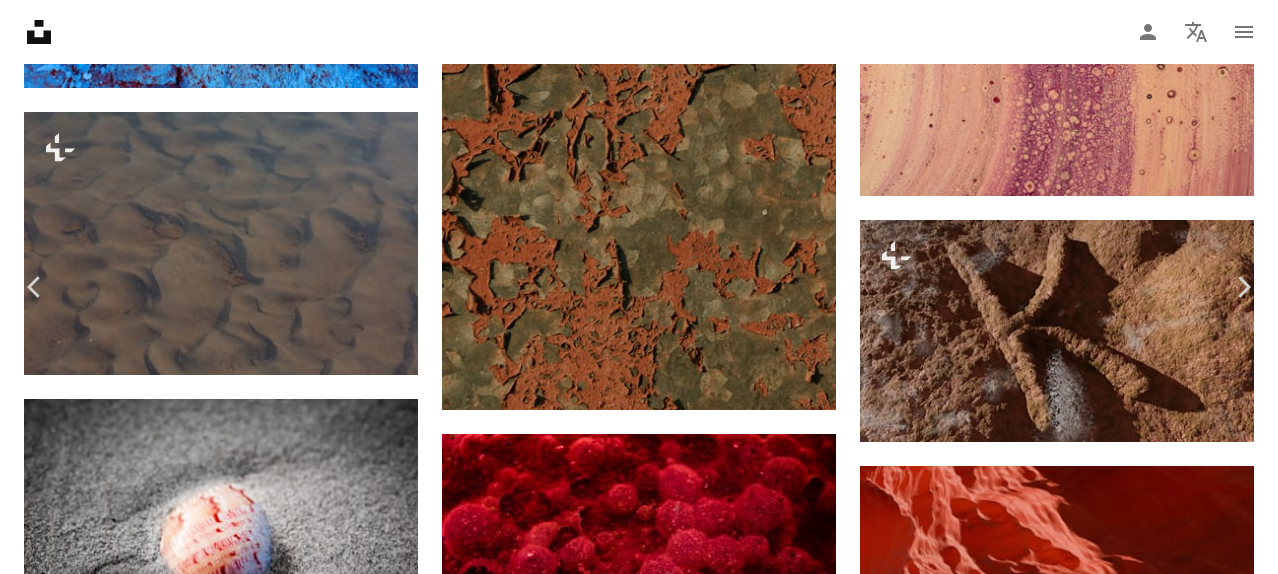 click on "An X shape" at bounding box center (20, 20) 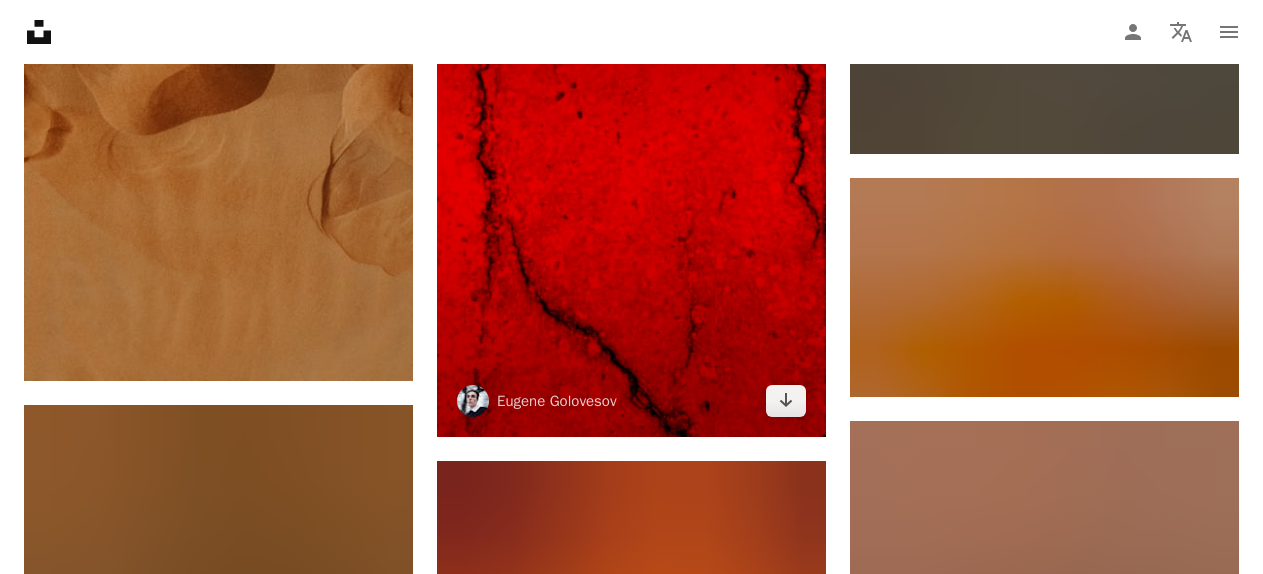 scroll, scrollTop: 34200, scrollLeft: 0, axis: vertical 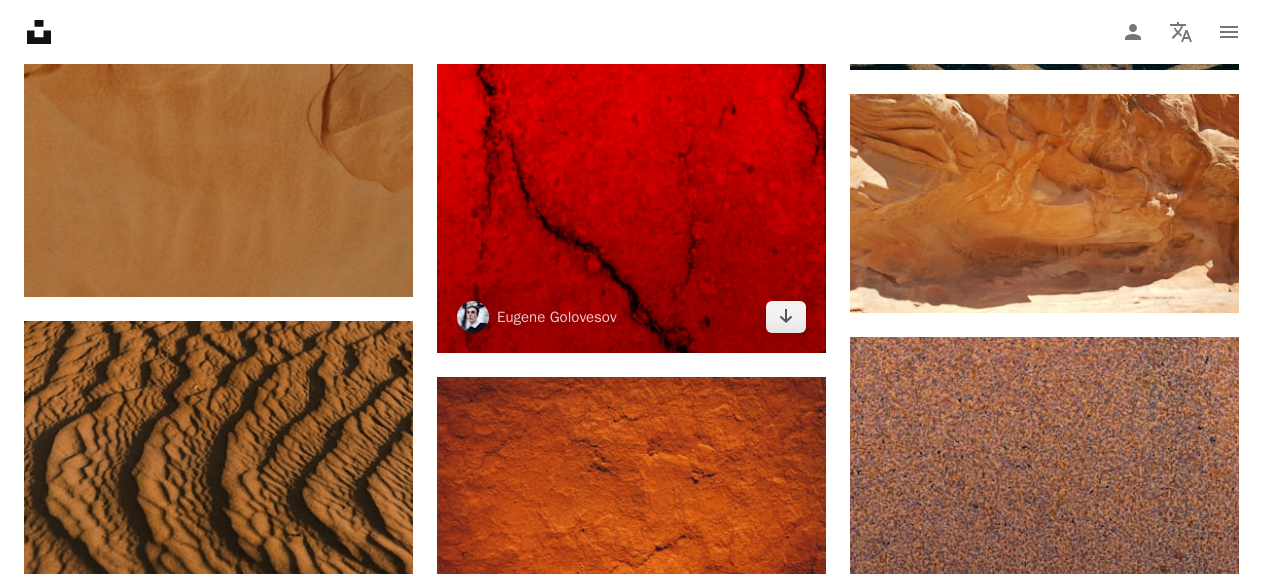 click at bounding box center (631, 94) 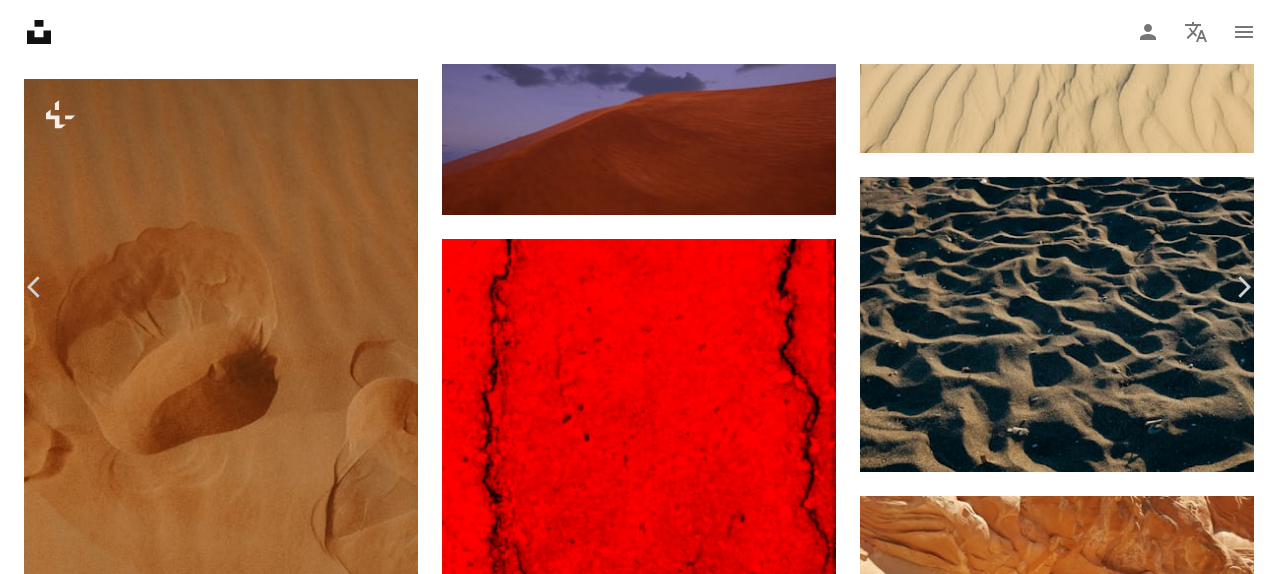 click on "An X shape" at bounding box center [20, 20] 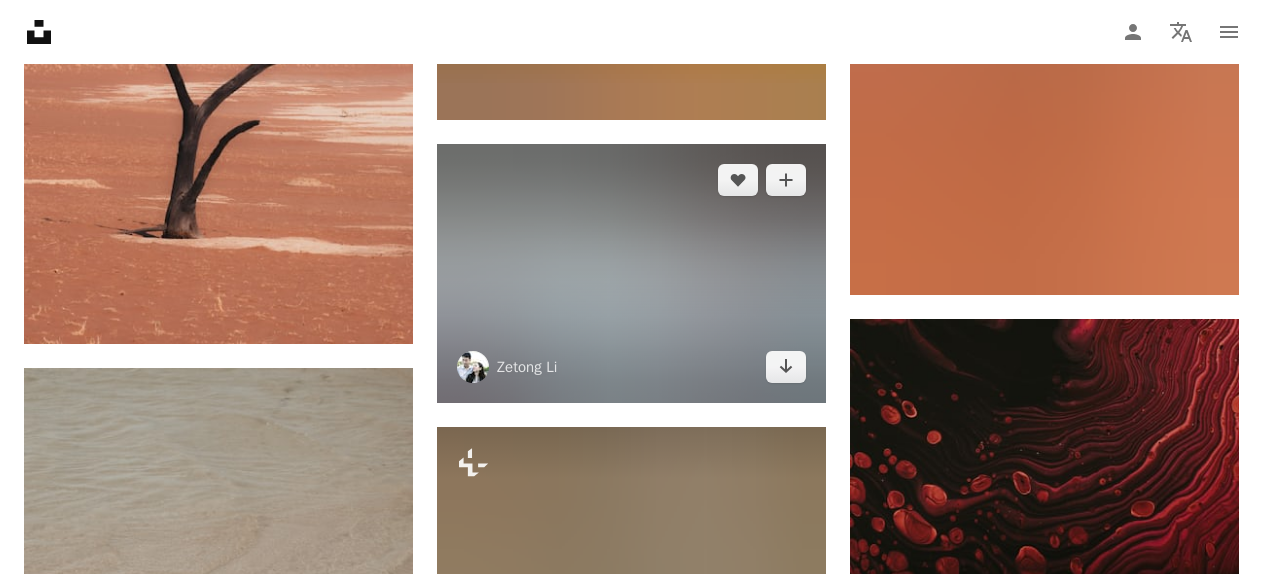 scroll, scrollTop: 35300, scrollLeft: 0, axis: vertical 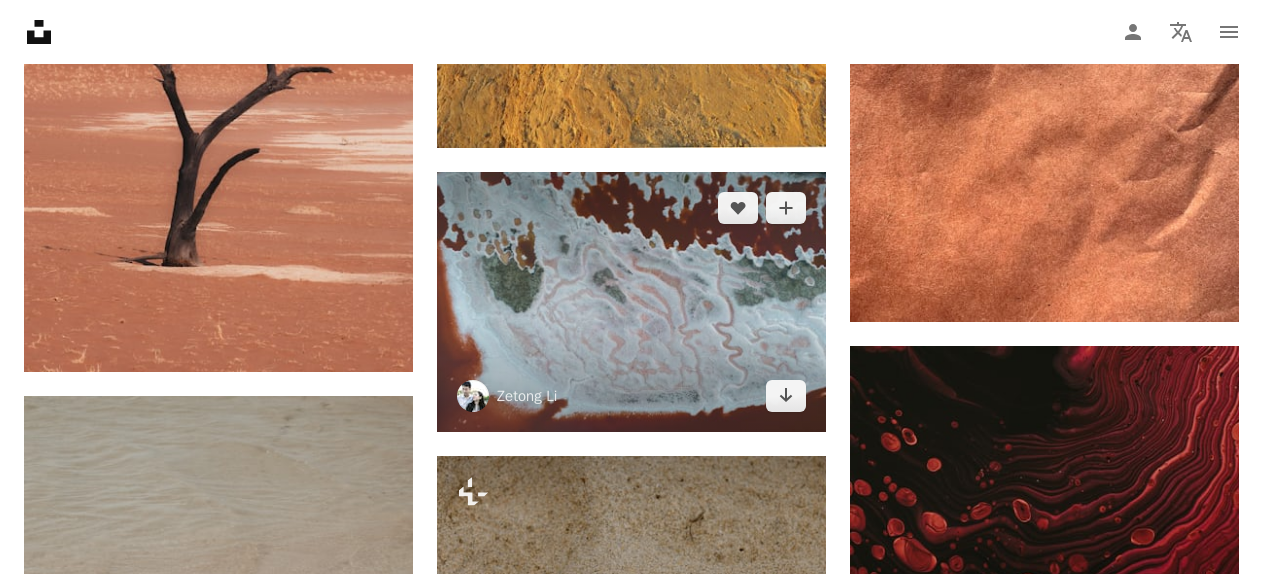 click at bounding box center [631, 302] 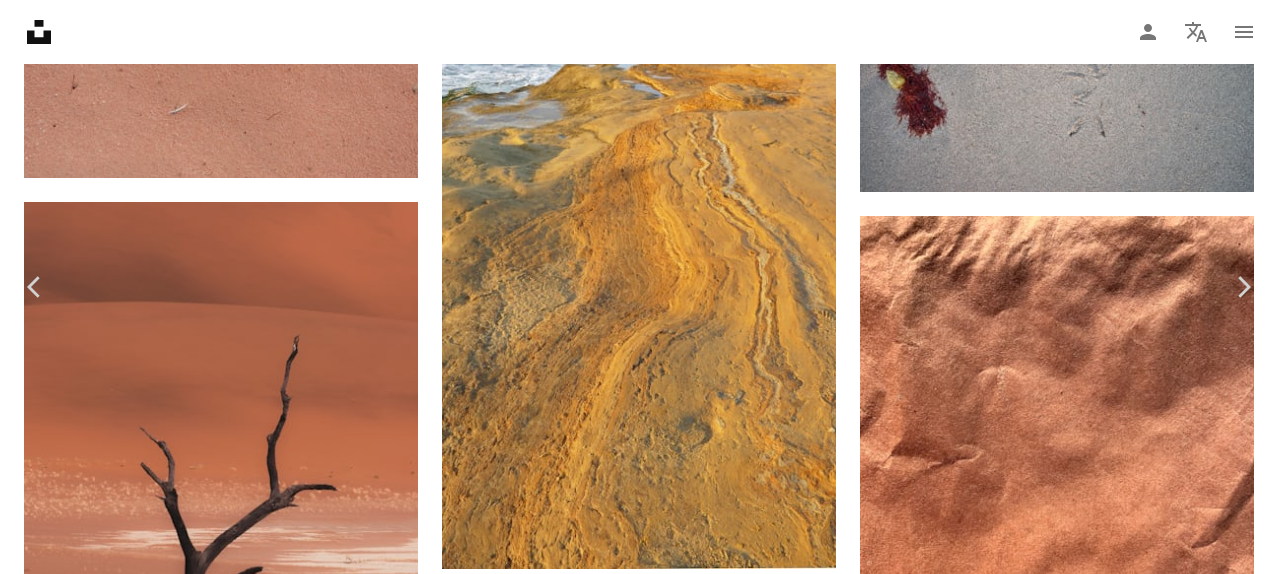 click on "An X shape" at bounding box center (20, 20) 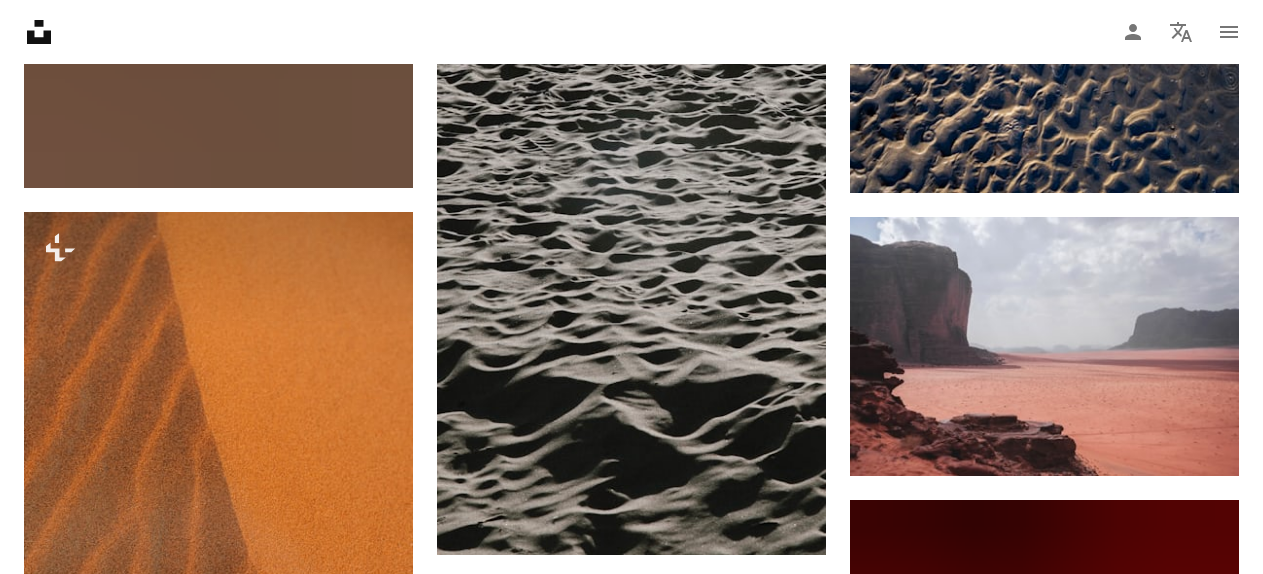 scroll, scrollTop: 39000, scrollLeft: 0, axis: vertical 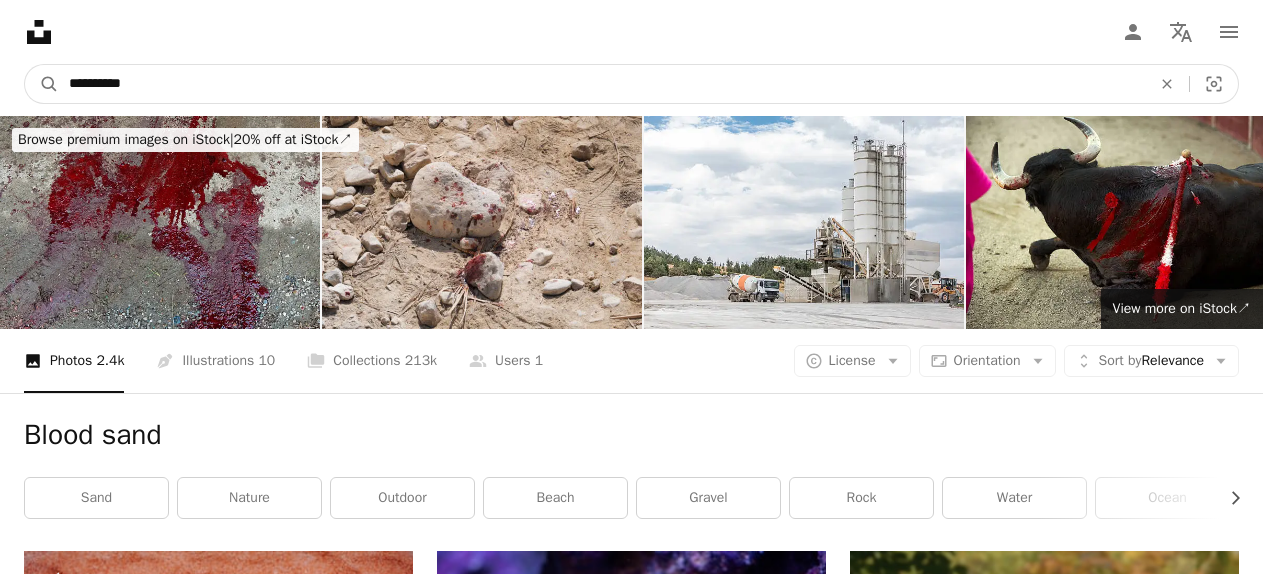 drag, startPoint x: 177, startPoint y: 92, endPoint x: -1, endPoint y: 117, distance: 179.74704 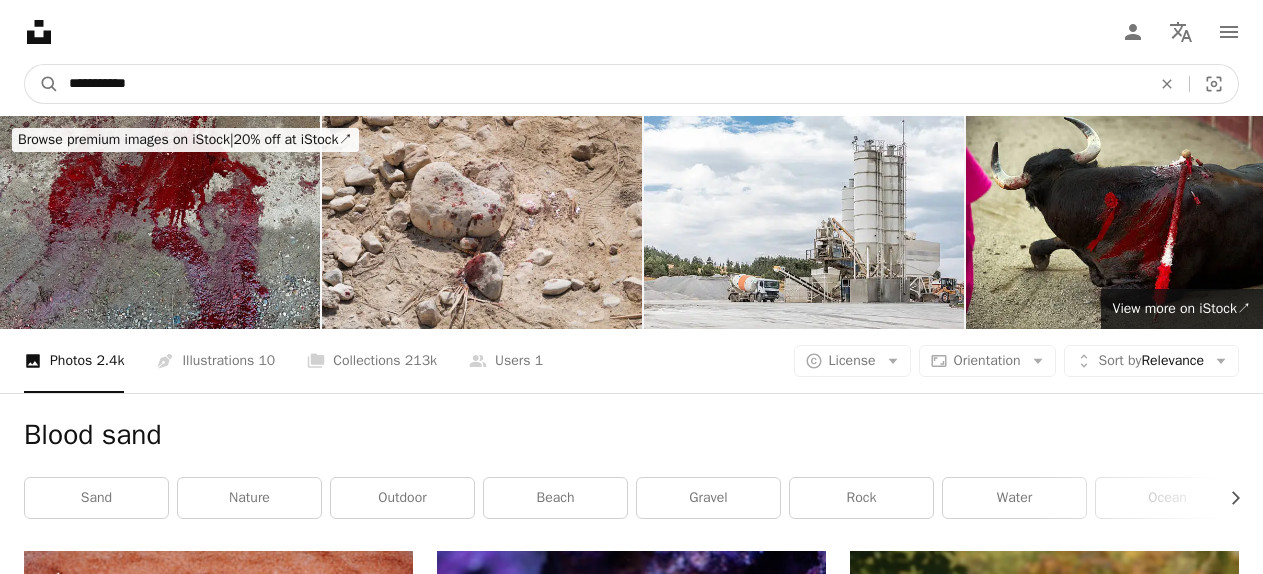 click on "A magnifying glass" at bounding box center [42, 84] 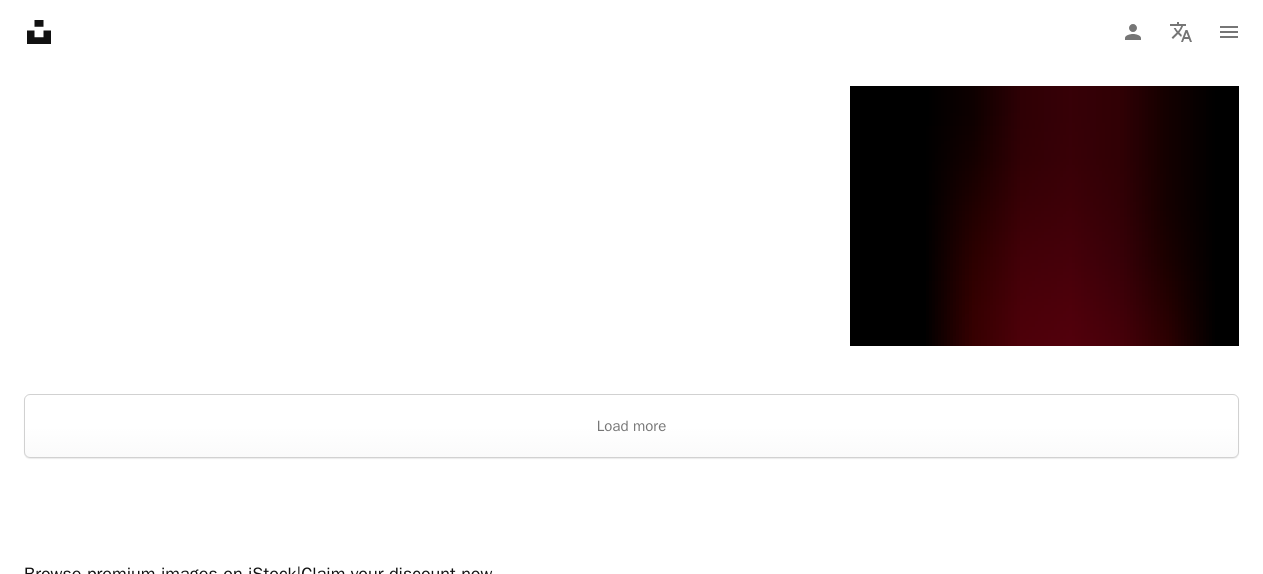 scroll, scrollTop: 3300, scrollLeft: 0, axis: vertical 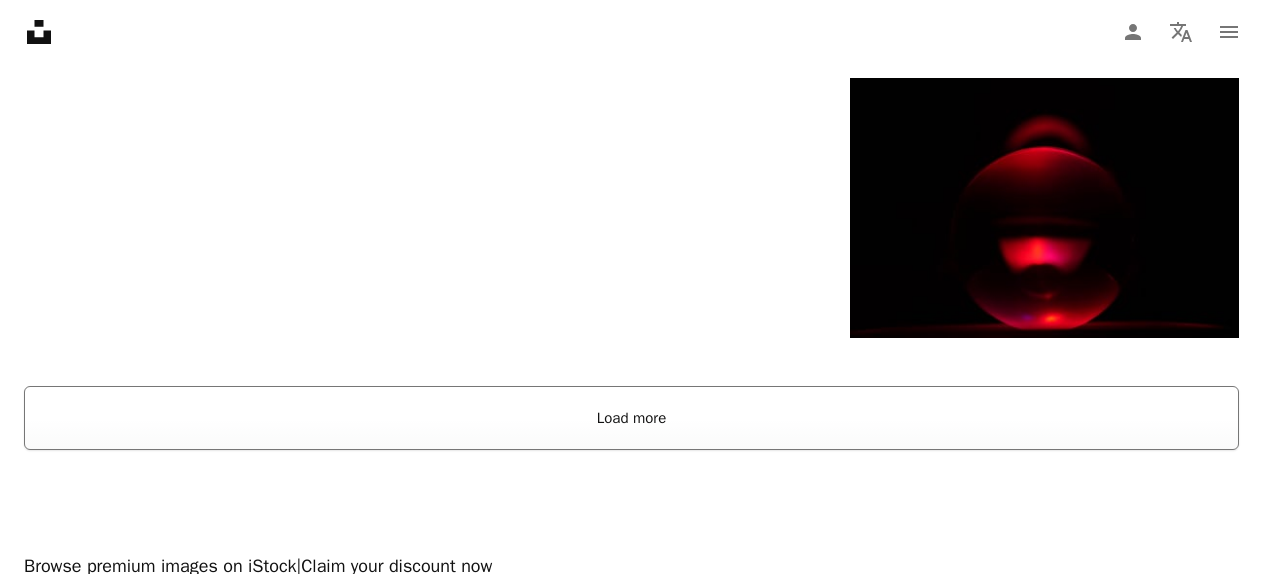 click on "Load more" at bounding box center [631, 418] 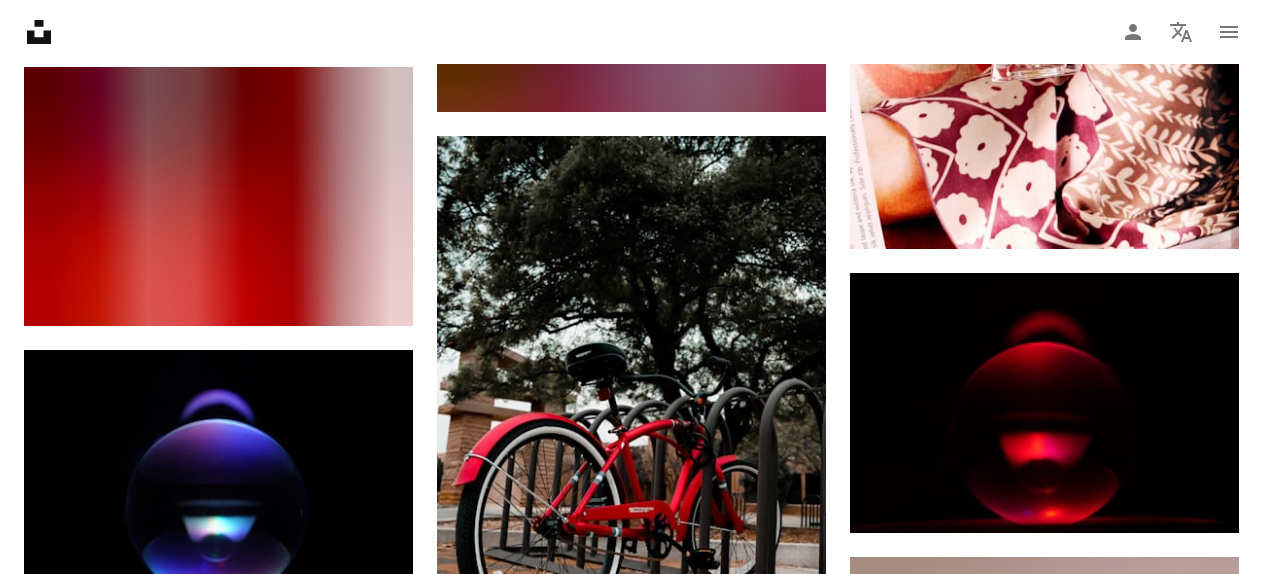 scroll, scrollTop: 3100, scrollLeft: 0, axis: vertical 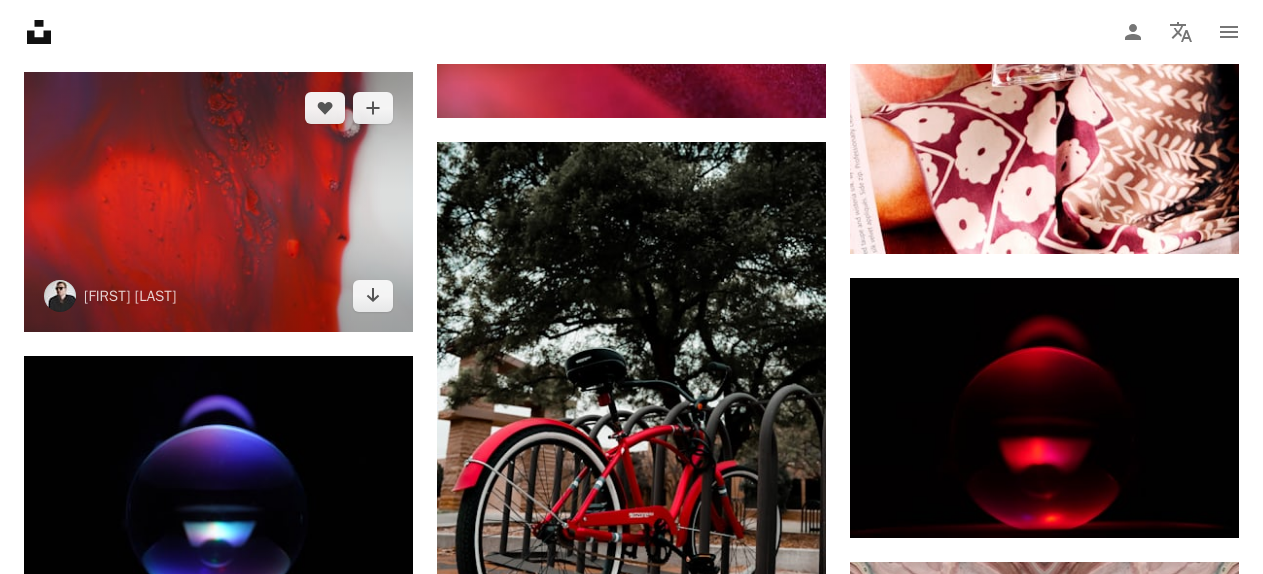 click at bounding box center [218, 202] 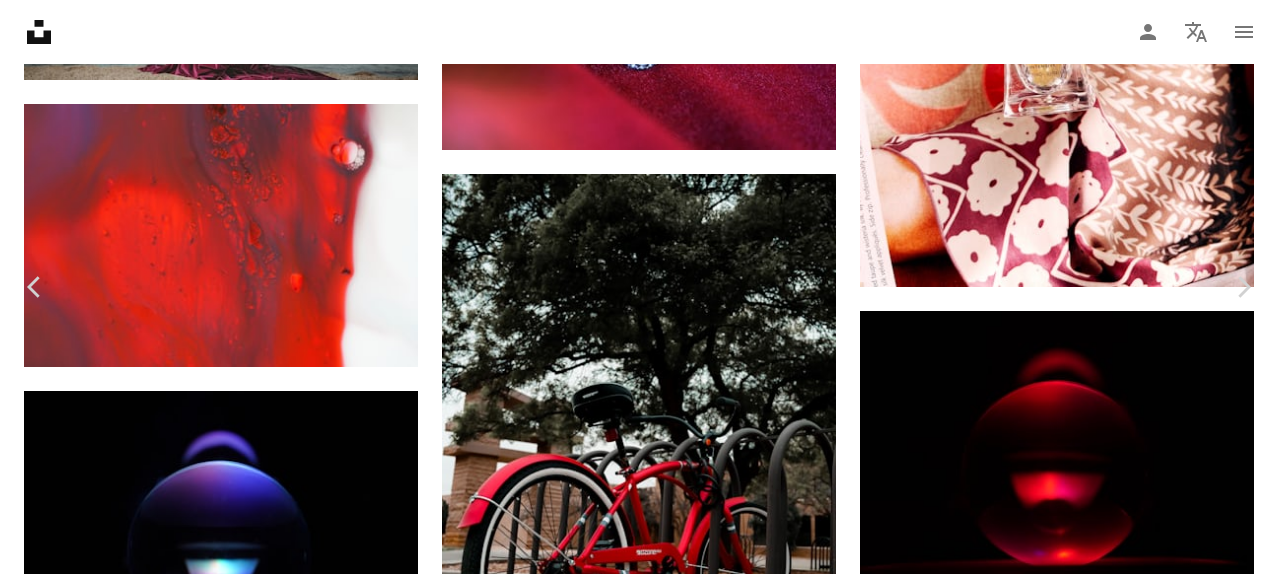 click on "An X shape" at bounding box center [20, 20] 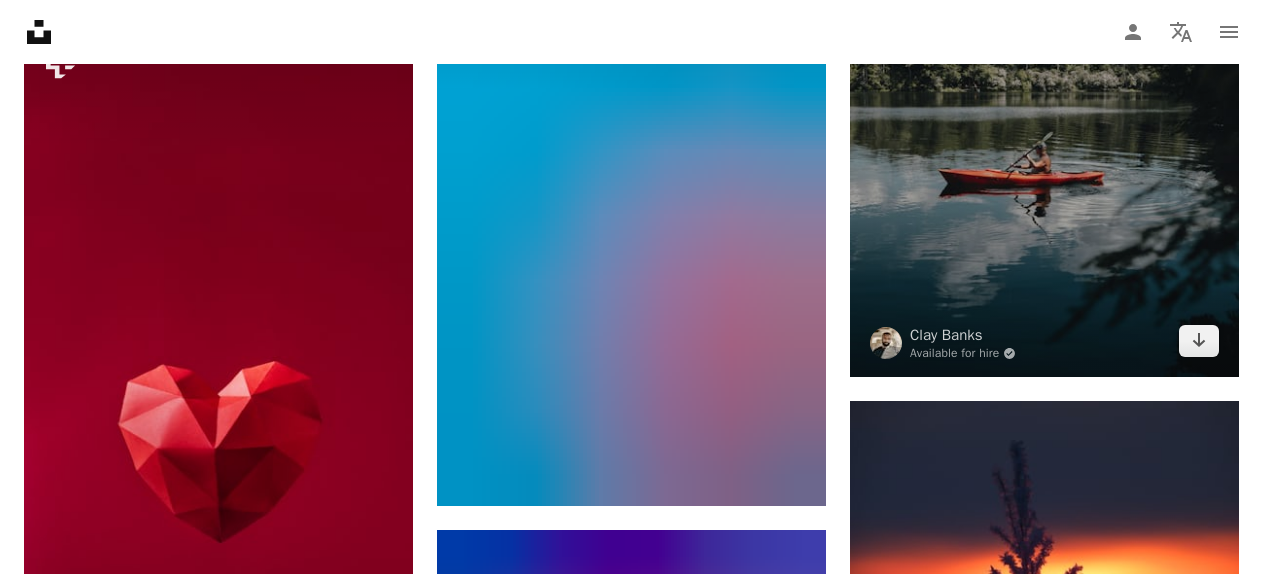scroll, scrollTop: 13000, scrollLeft: 0, axis: vertical 